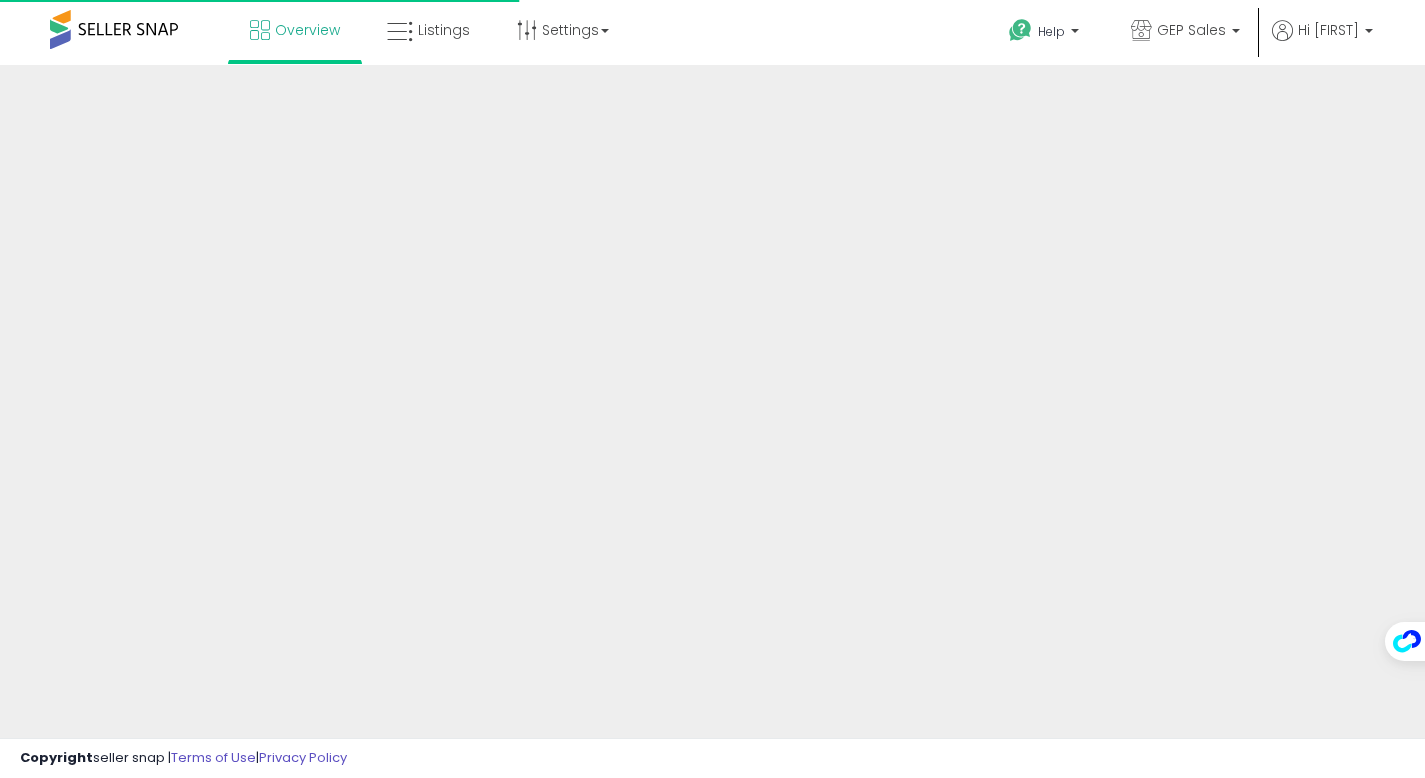 scroll, scrollTop: 0, scrollLeft: 0, axis: both 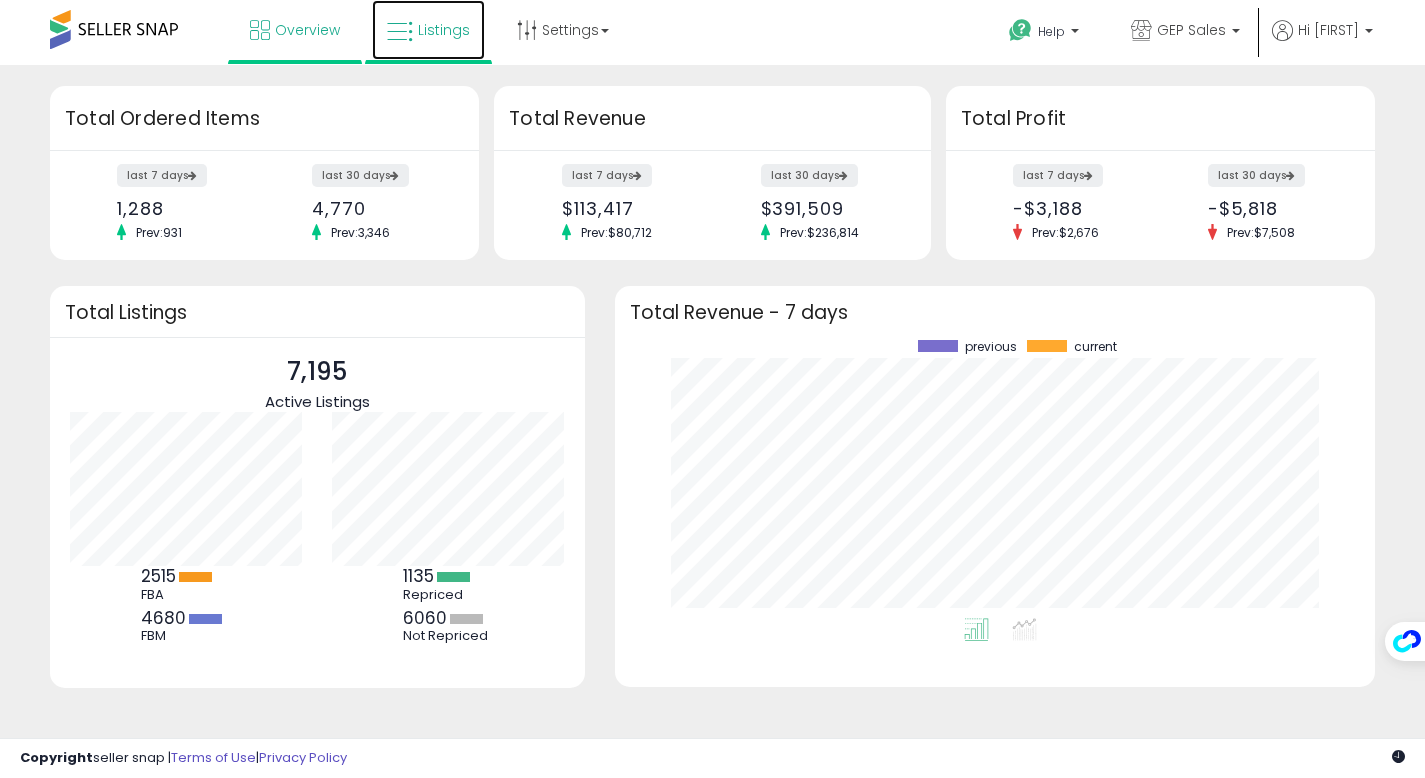 click on "Listings" at bounding box center (428, 30) 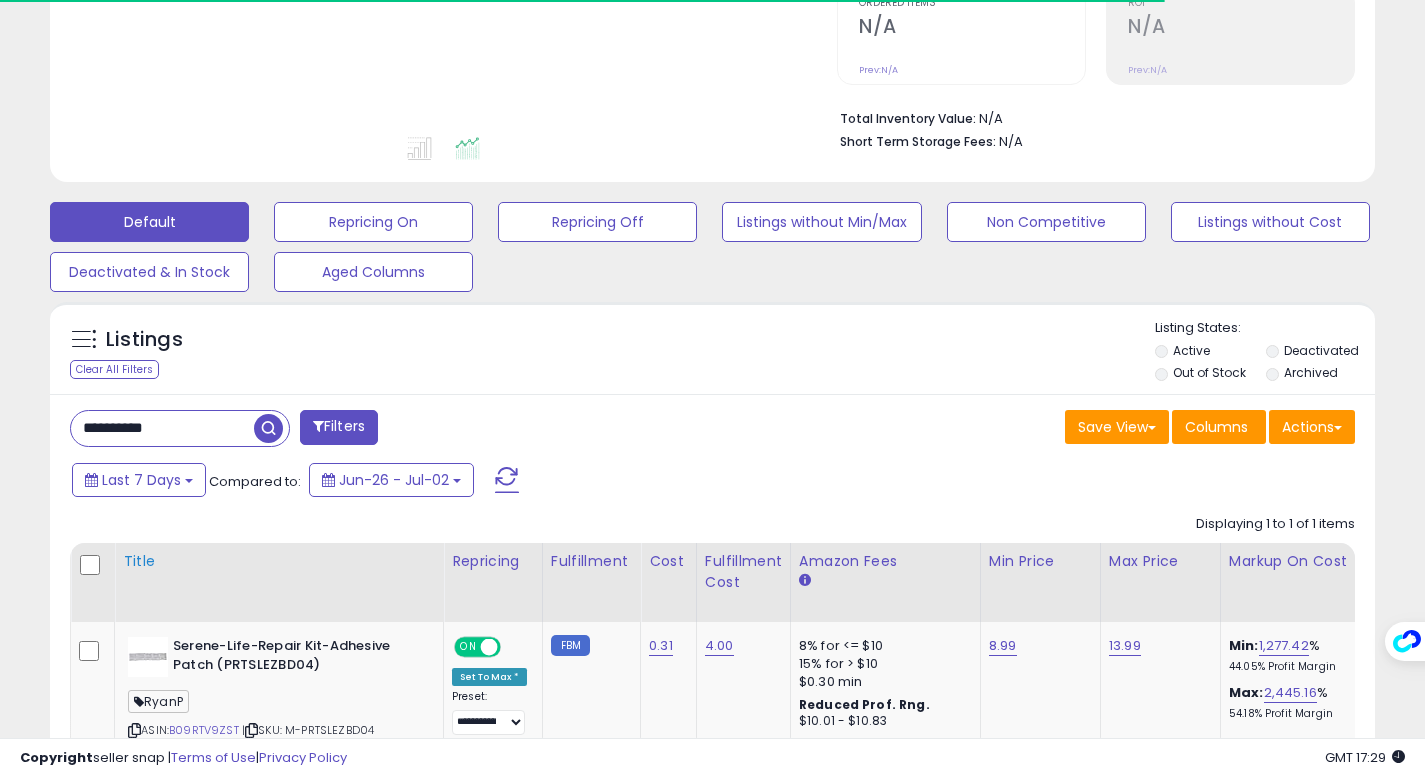 scroll, scrollTop: 504, scrollLeft: 0, axis: vertical 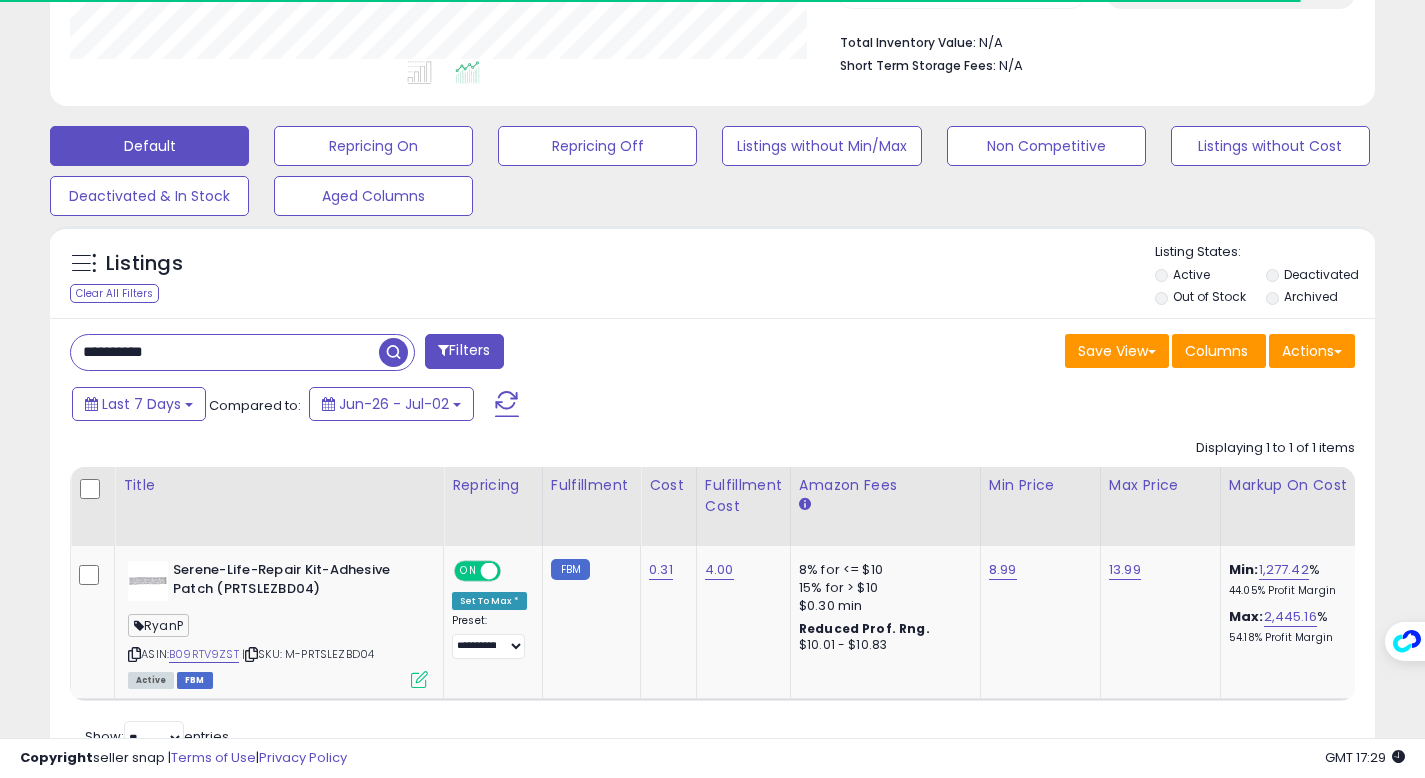 click on "**********" at bounding box center (225, 352) 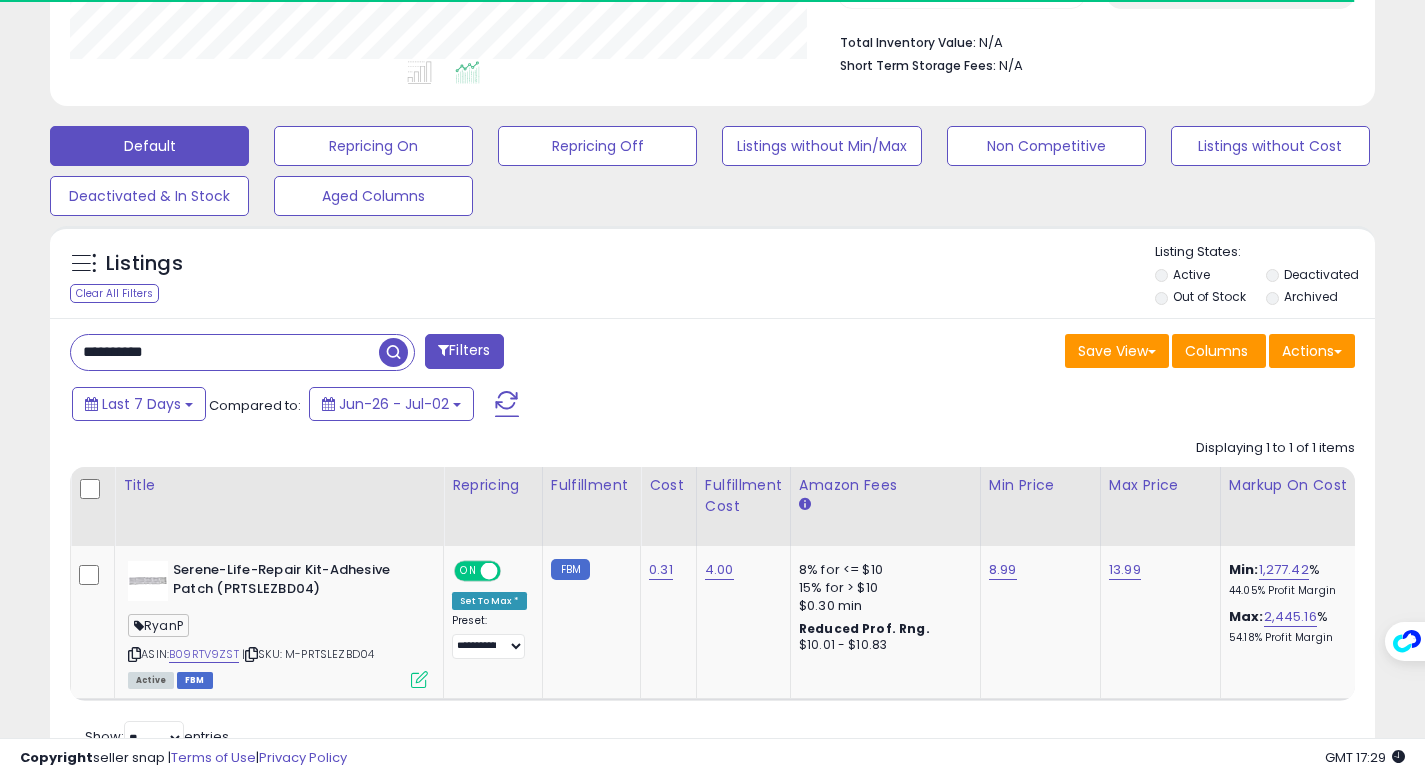 paste 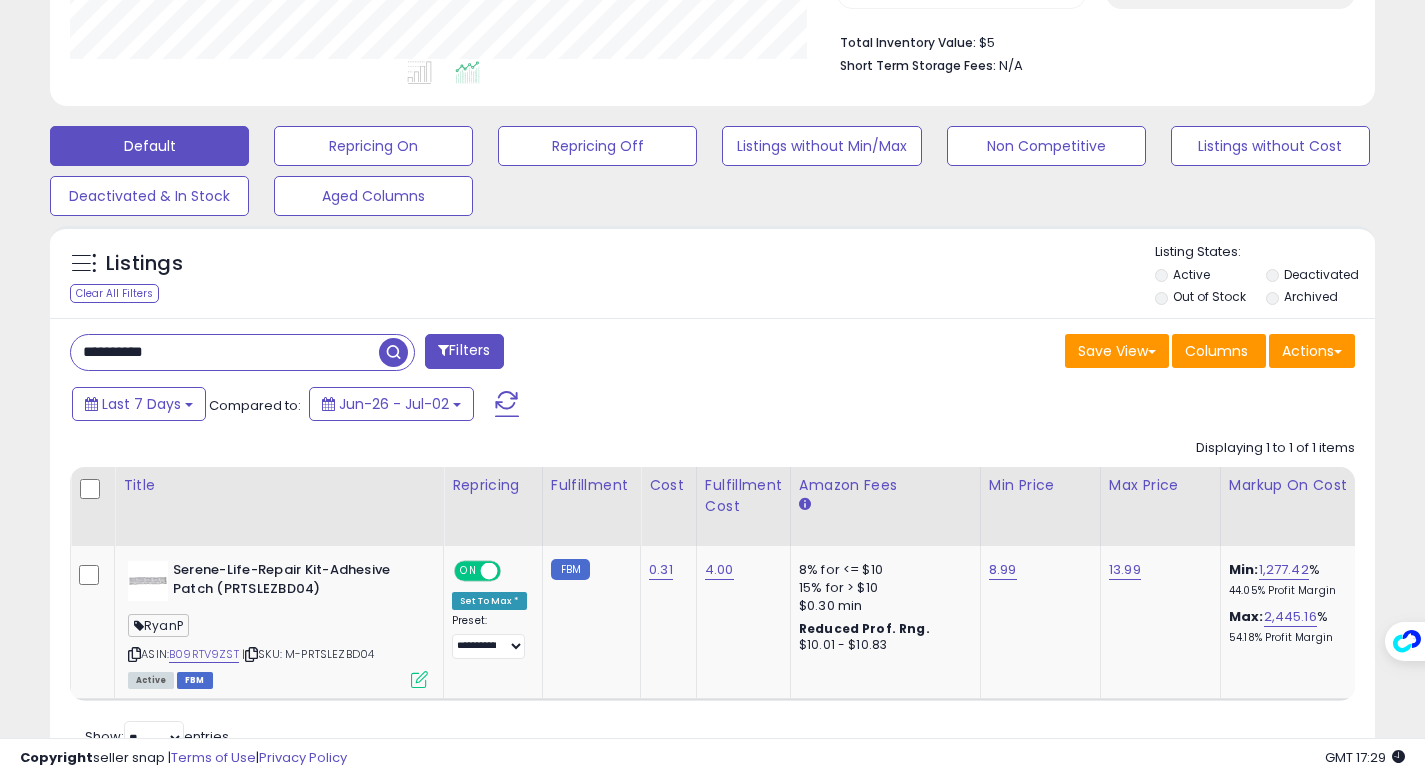 type on "**********" 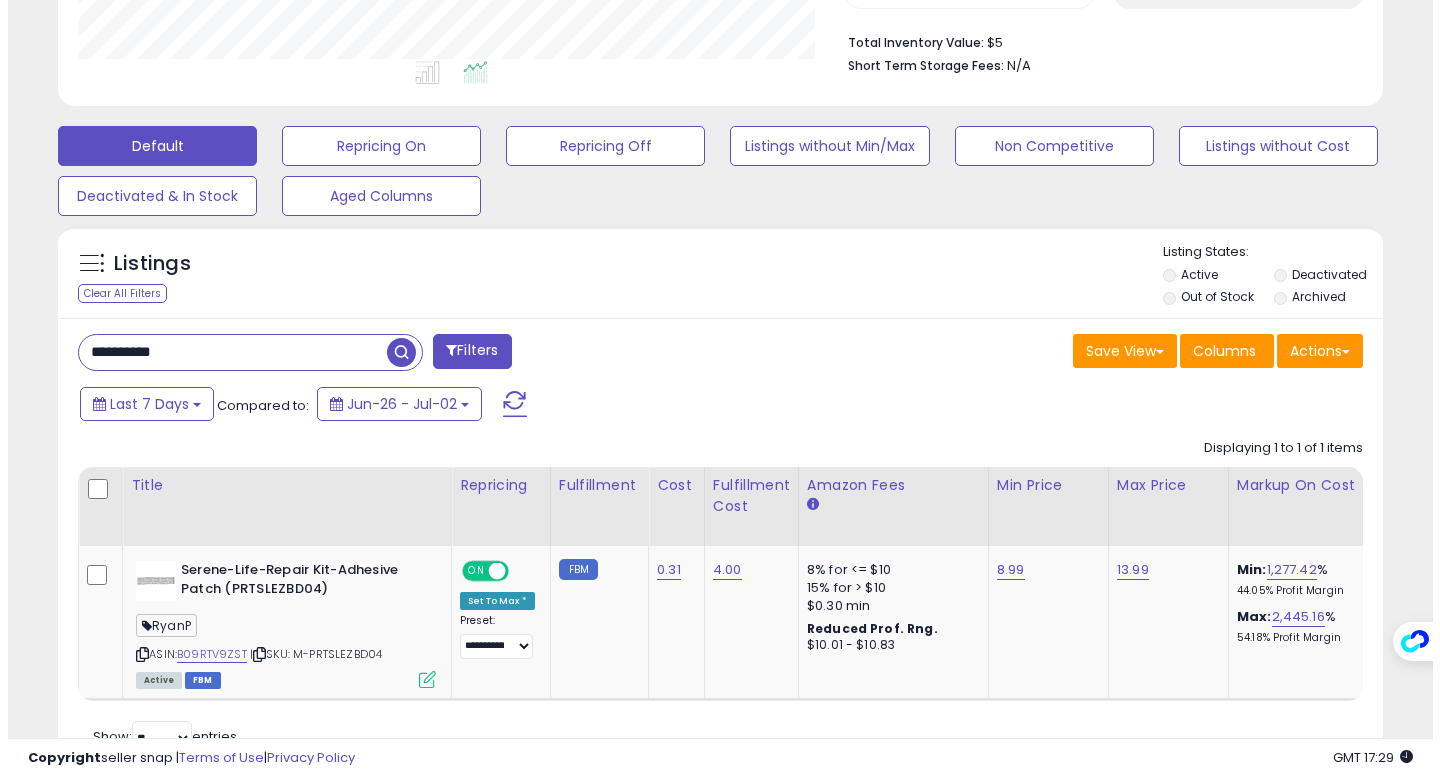 scroll, scrollTop: 442, scrollLeft: 0, axis: vertical 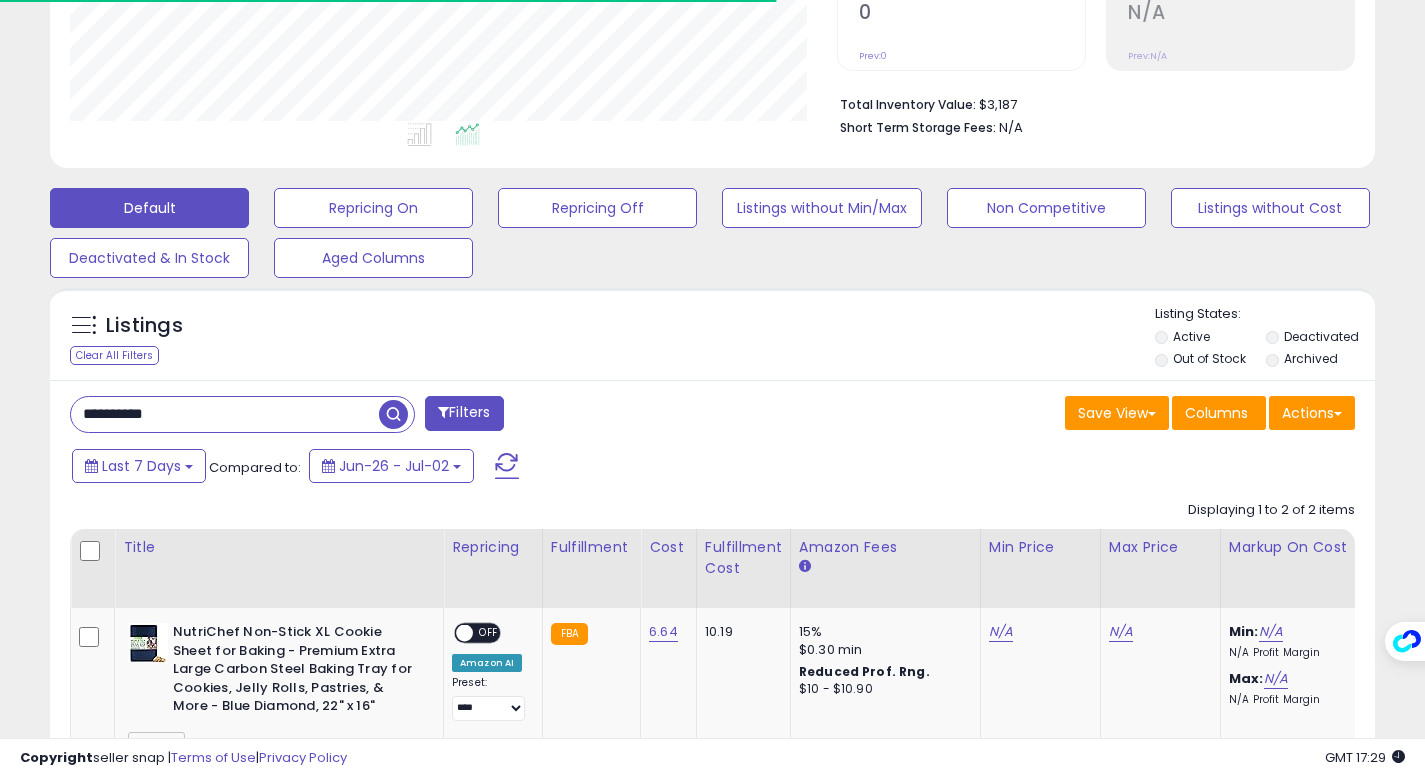 click at bounding box center (393, 414) 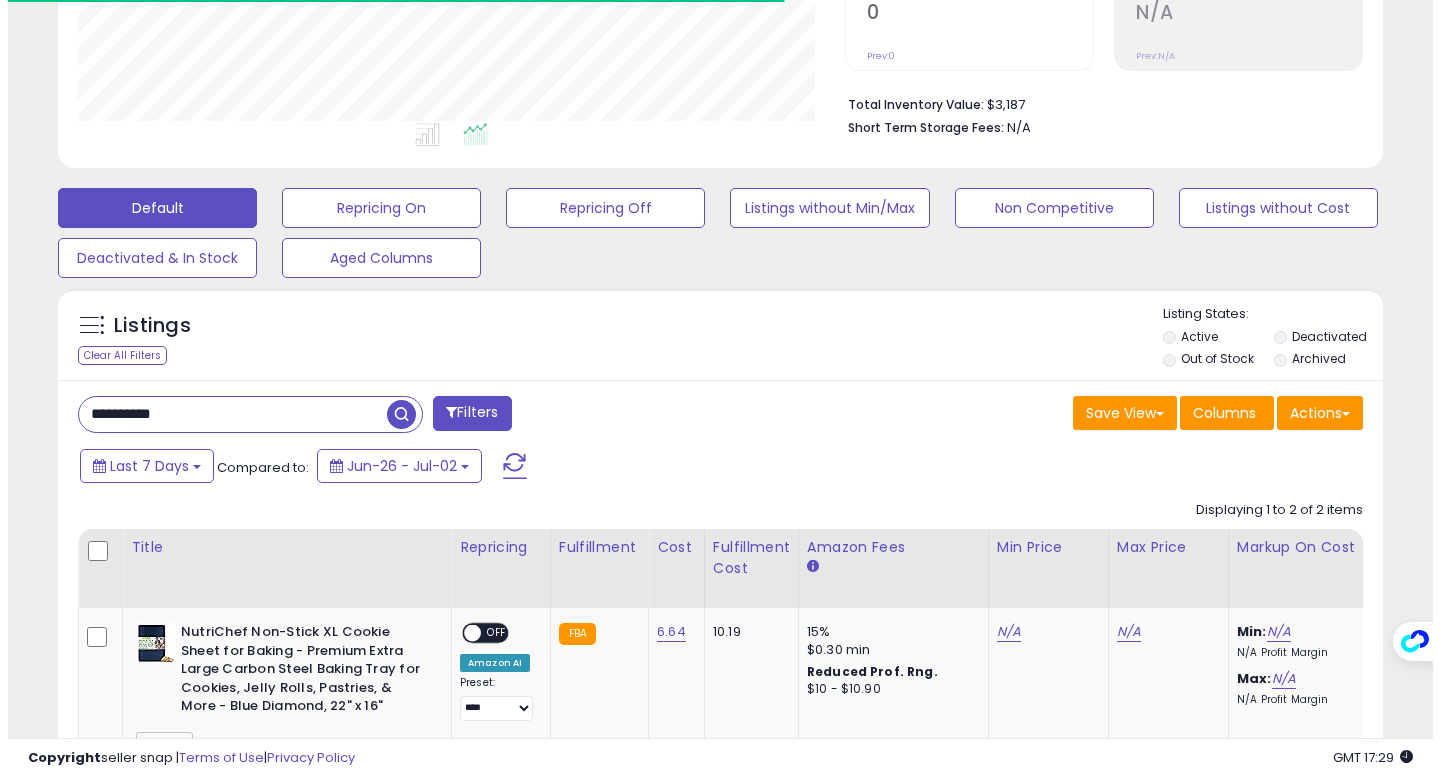 scroll, scrollTop: 999590, scrollLeft: 999224, axis: both 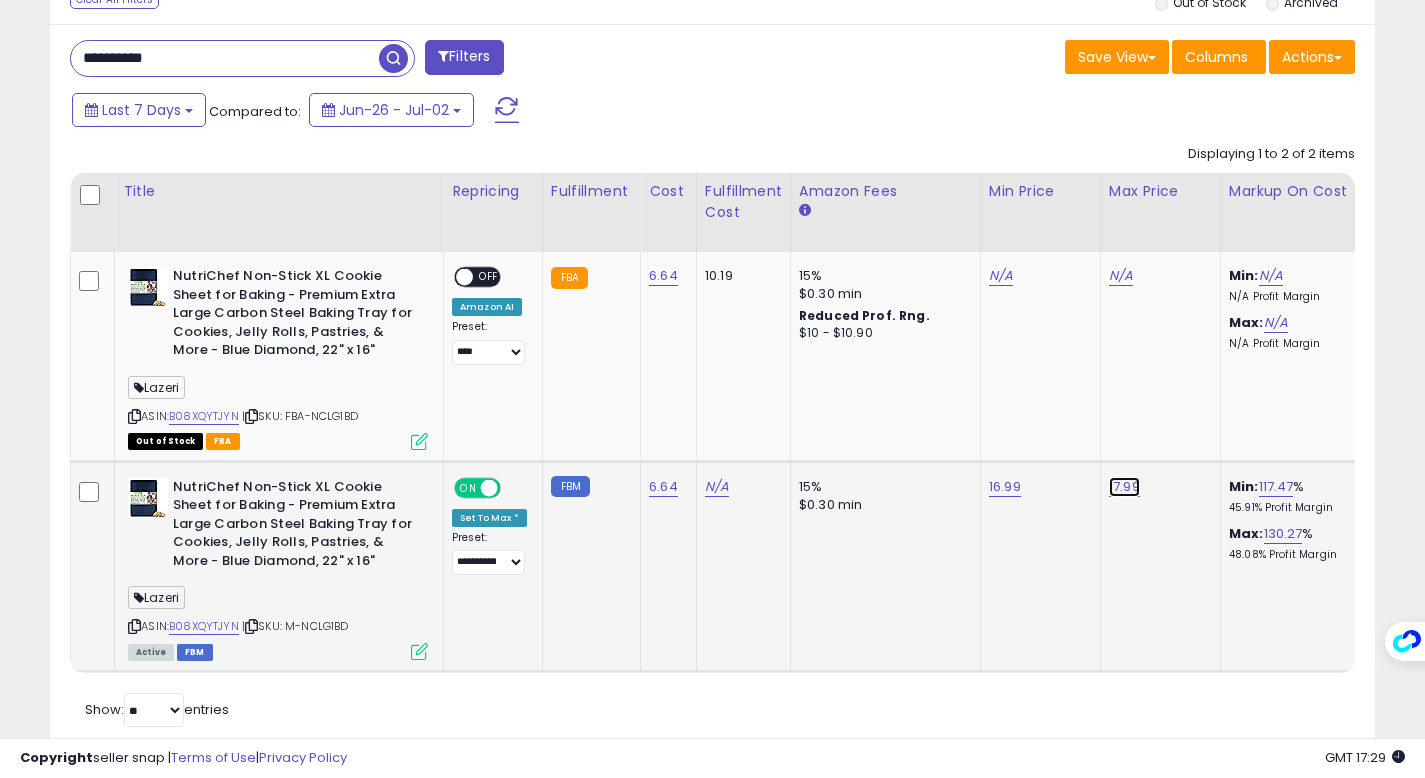 click on "17.99" at bounding box center (1121, 276) 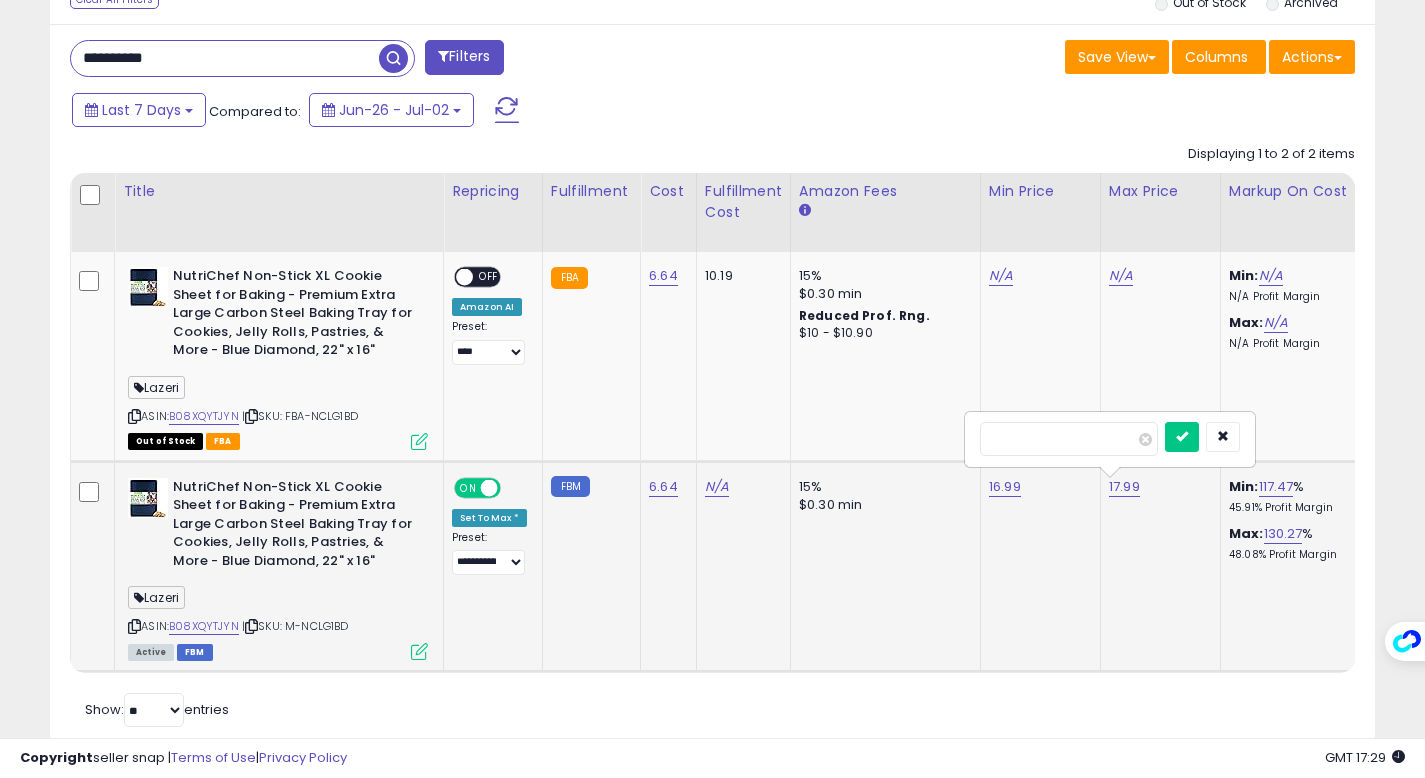 drag, startPoint x: 1006, startPoint y: 441, endPoint x: 990, endPoint y: 437, distance: 16.492422 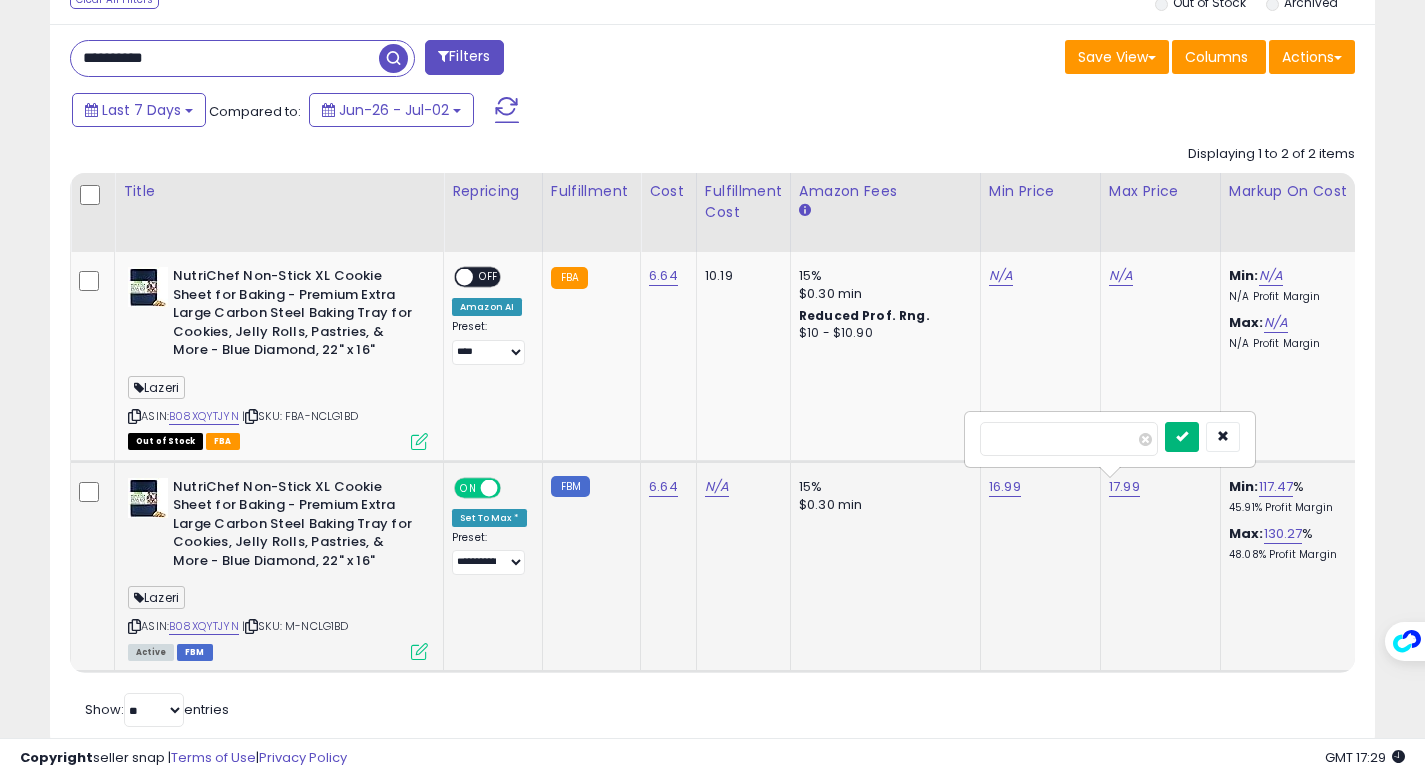 type on "*****" 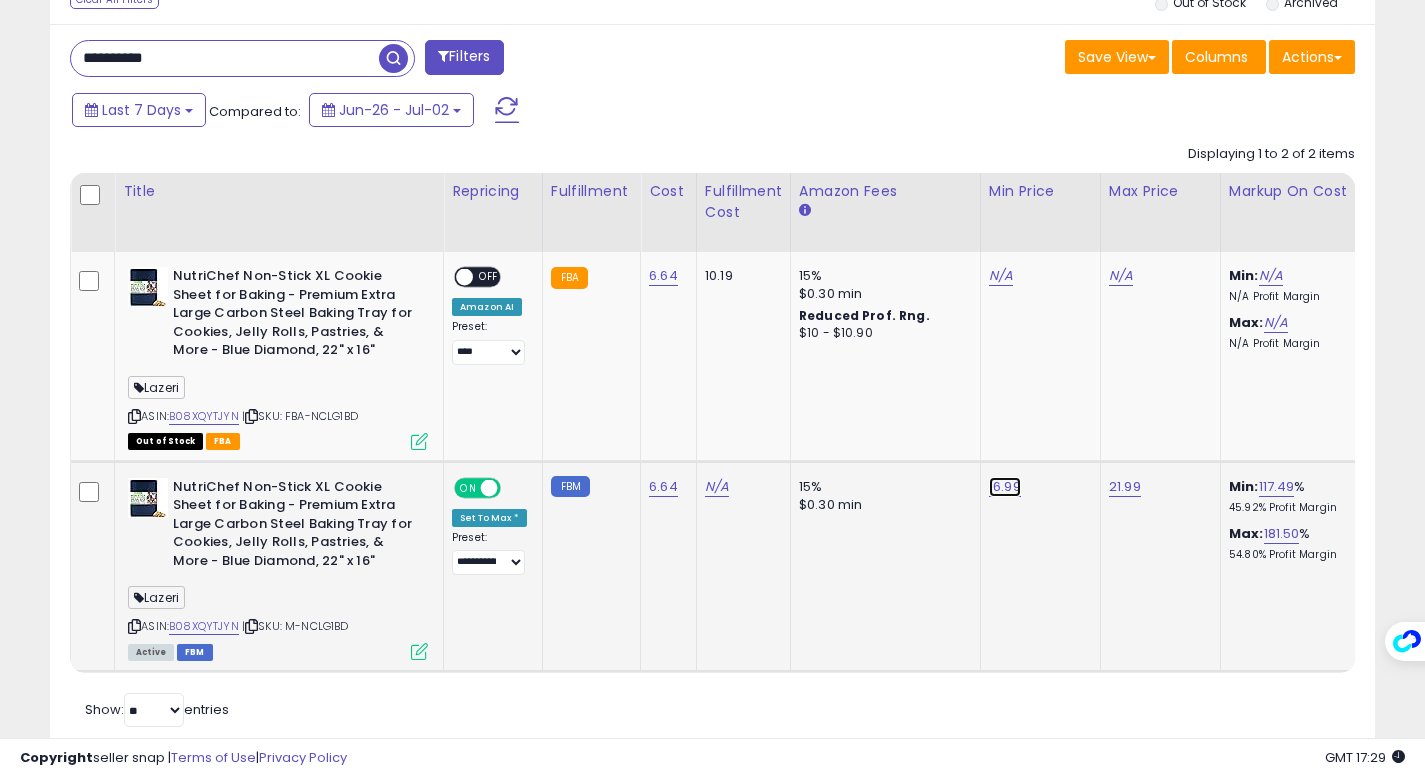 click on "16.99" at bounding box center (1001, 276) 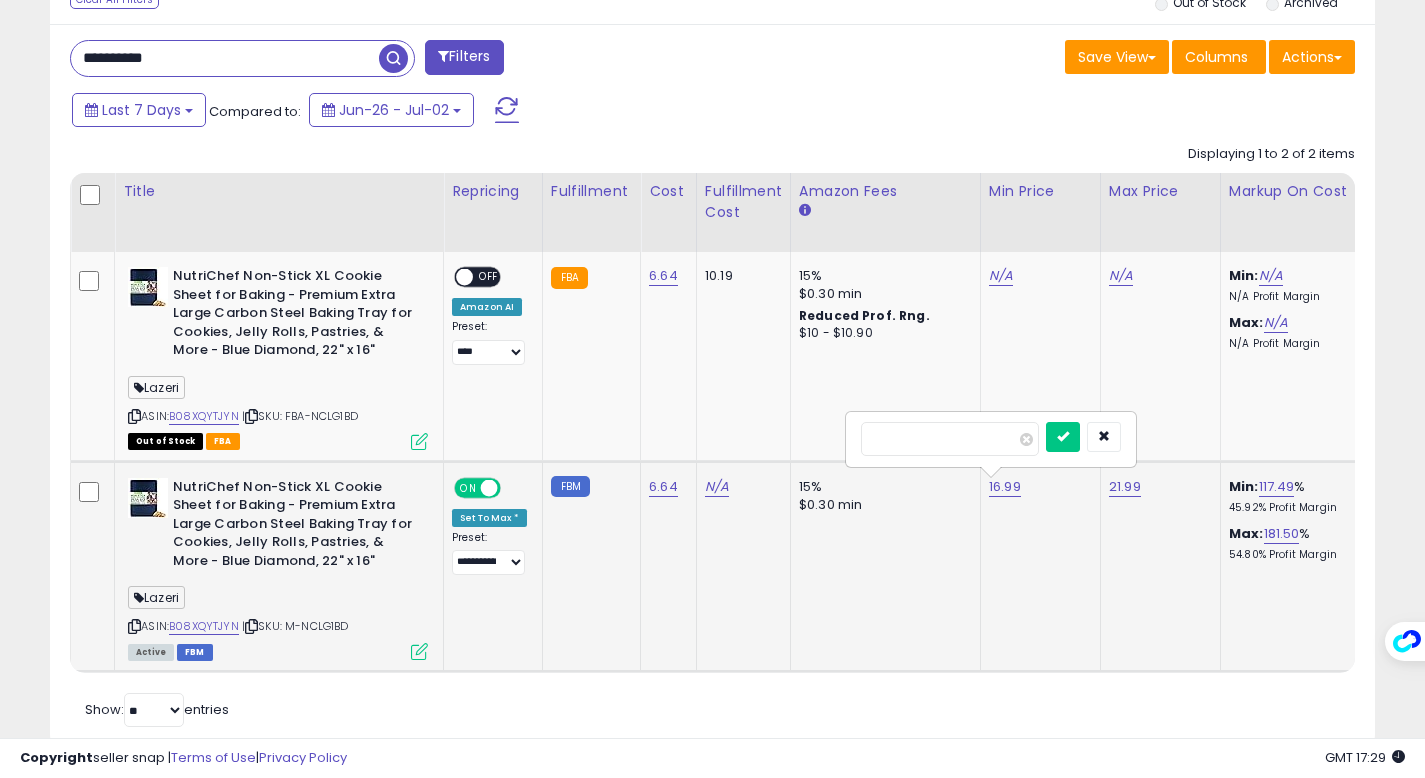 drag, startPoint x: 888, startPoint y: 439, endPoint x: 866, endPoint y: 439, distance: 22 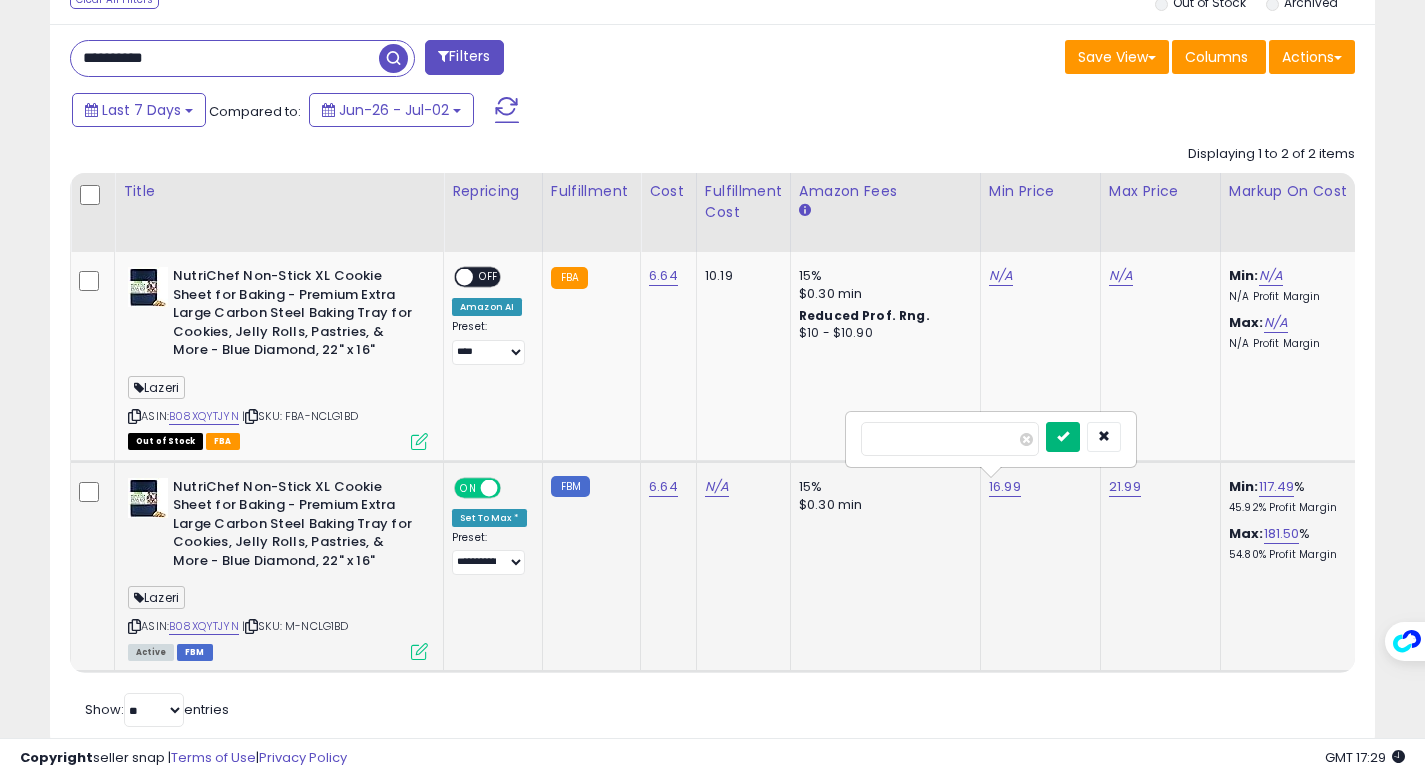 type on "*****" 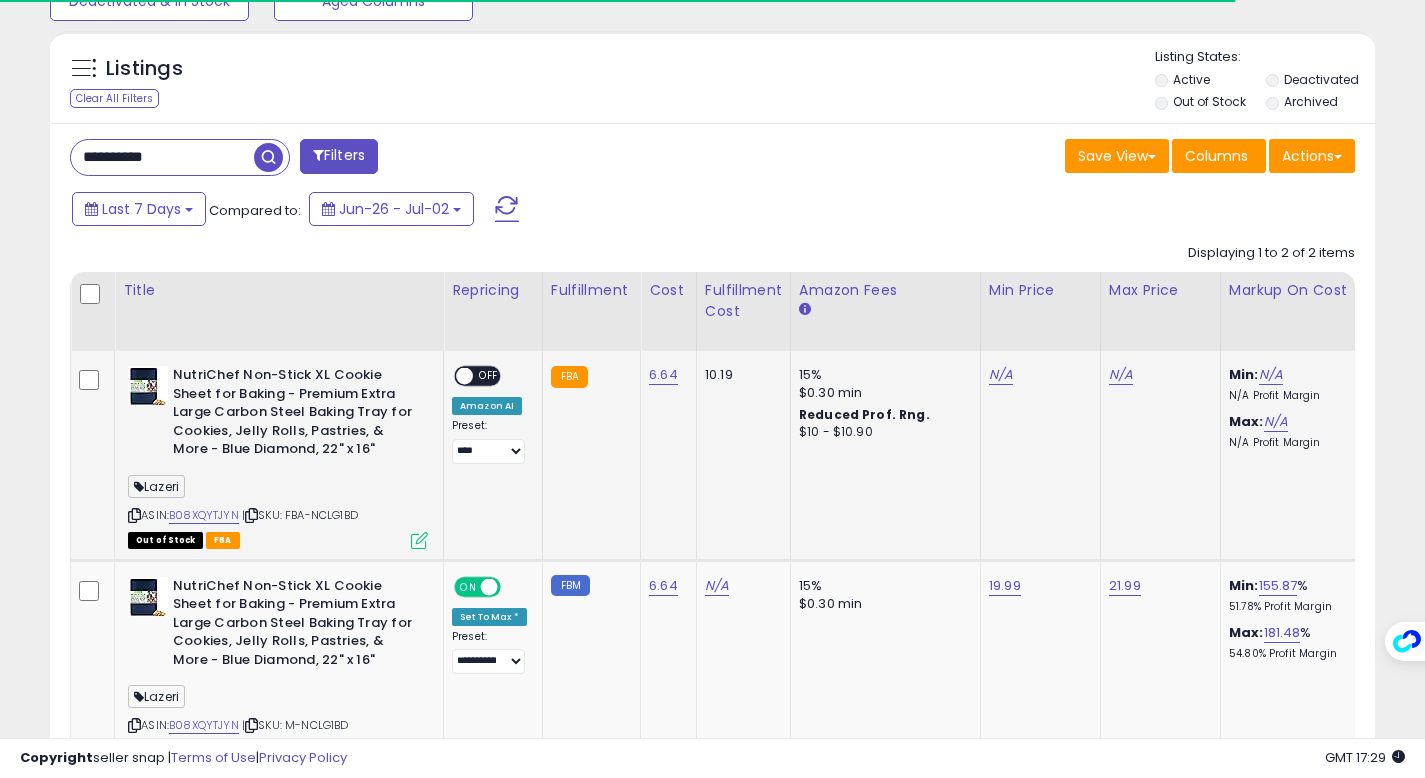 scroll, scrollTop: 862, scrollLeft: 0, axis: vertical 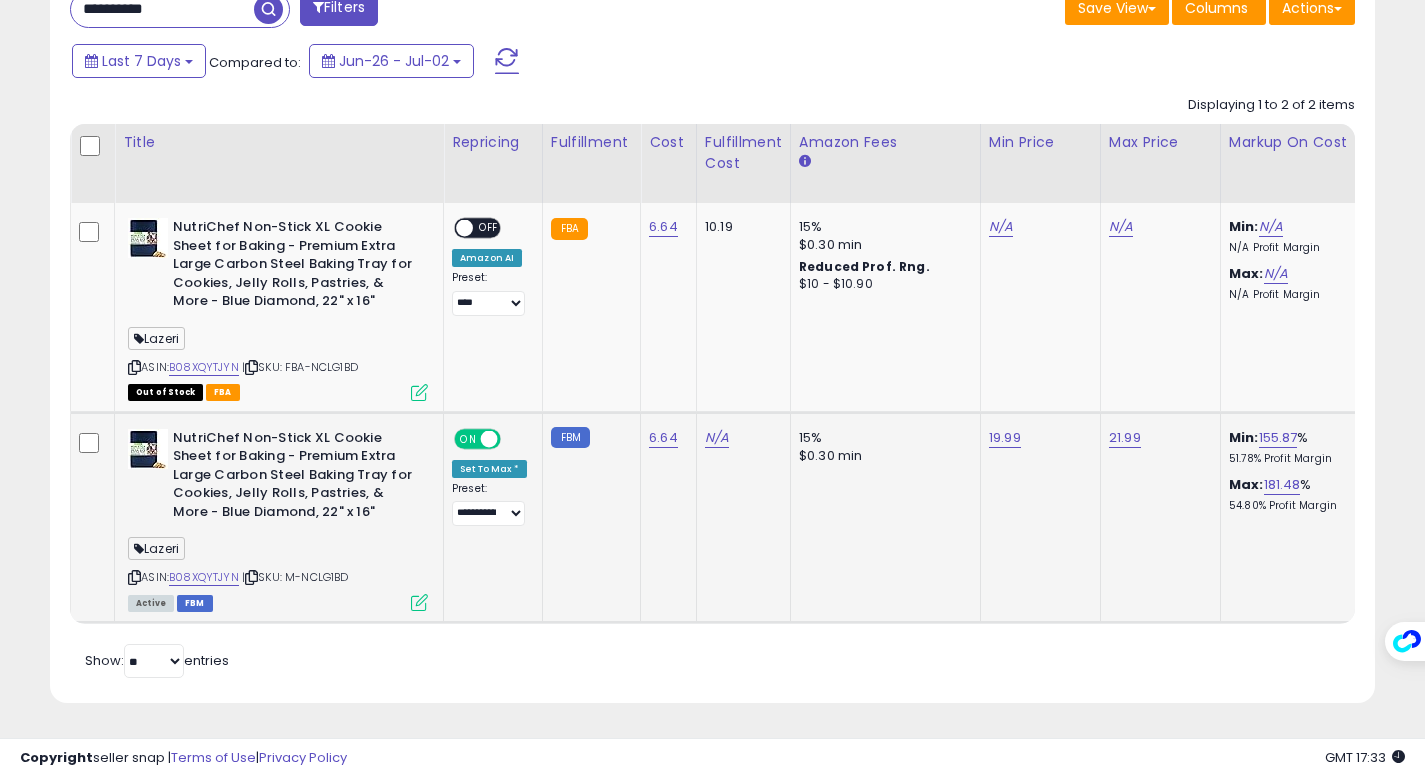 click on "NutriChef Non-Stick XL Cookie Sheet for Baking - Premium Extra Large Carbon Steel Baking Tray for Cookies, Jelly Rolls, Pastries, & More - Blue Diamond, 22" x 16"" at bounding box center (294, 478) 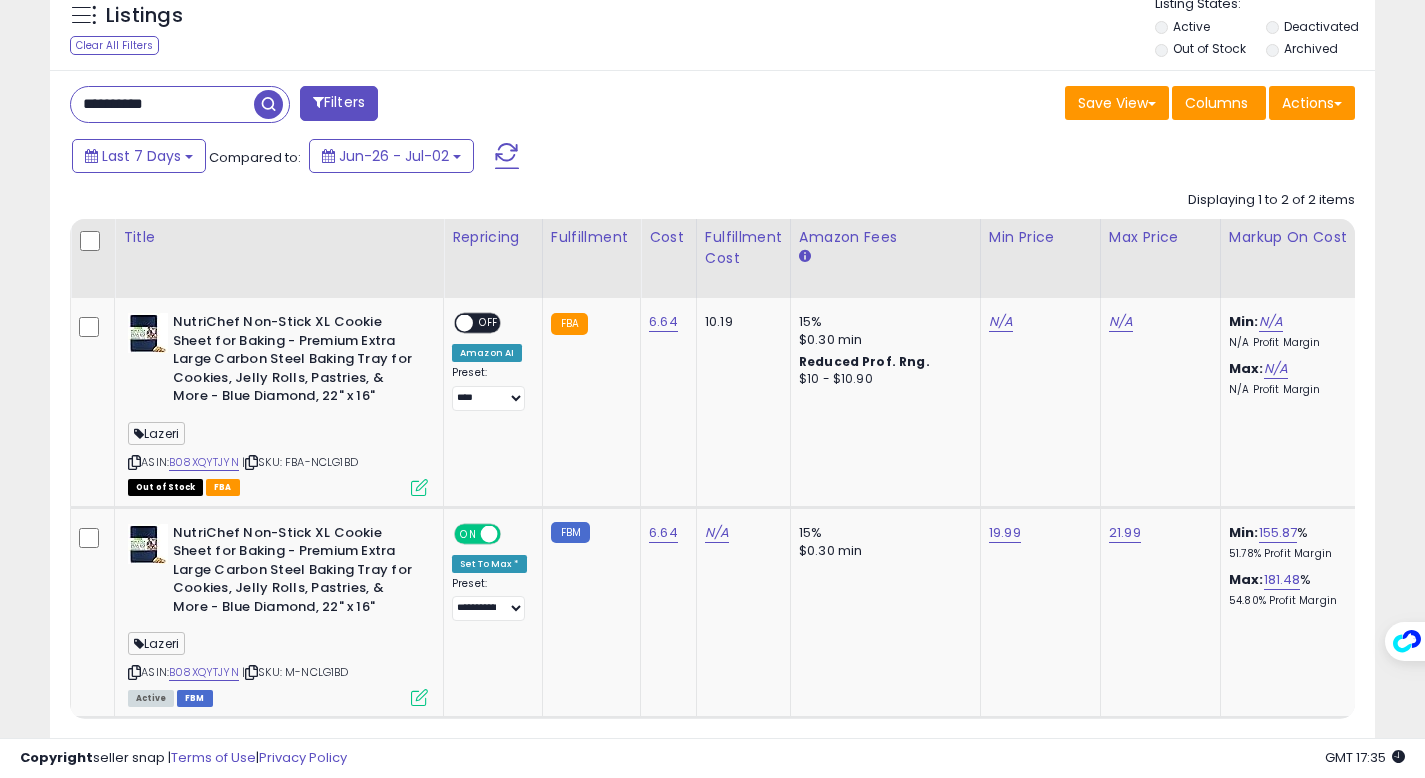 scroll, scrollTop: 692, scrollLeft: 0, axis: vertical 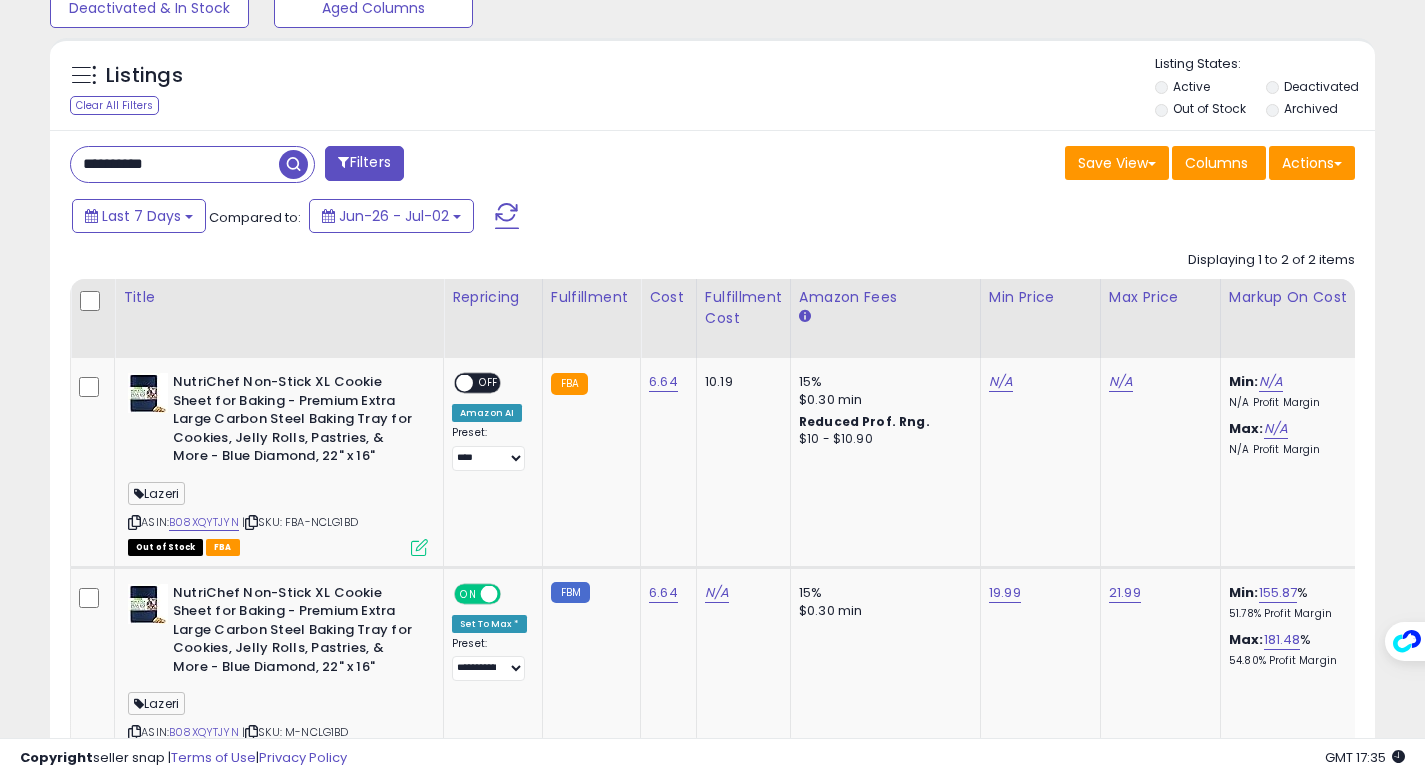 click on "**********" at bounding box center (175, 164) 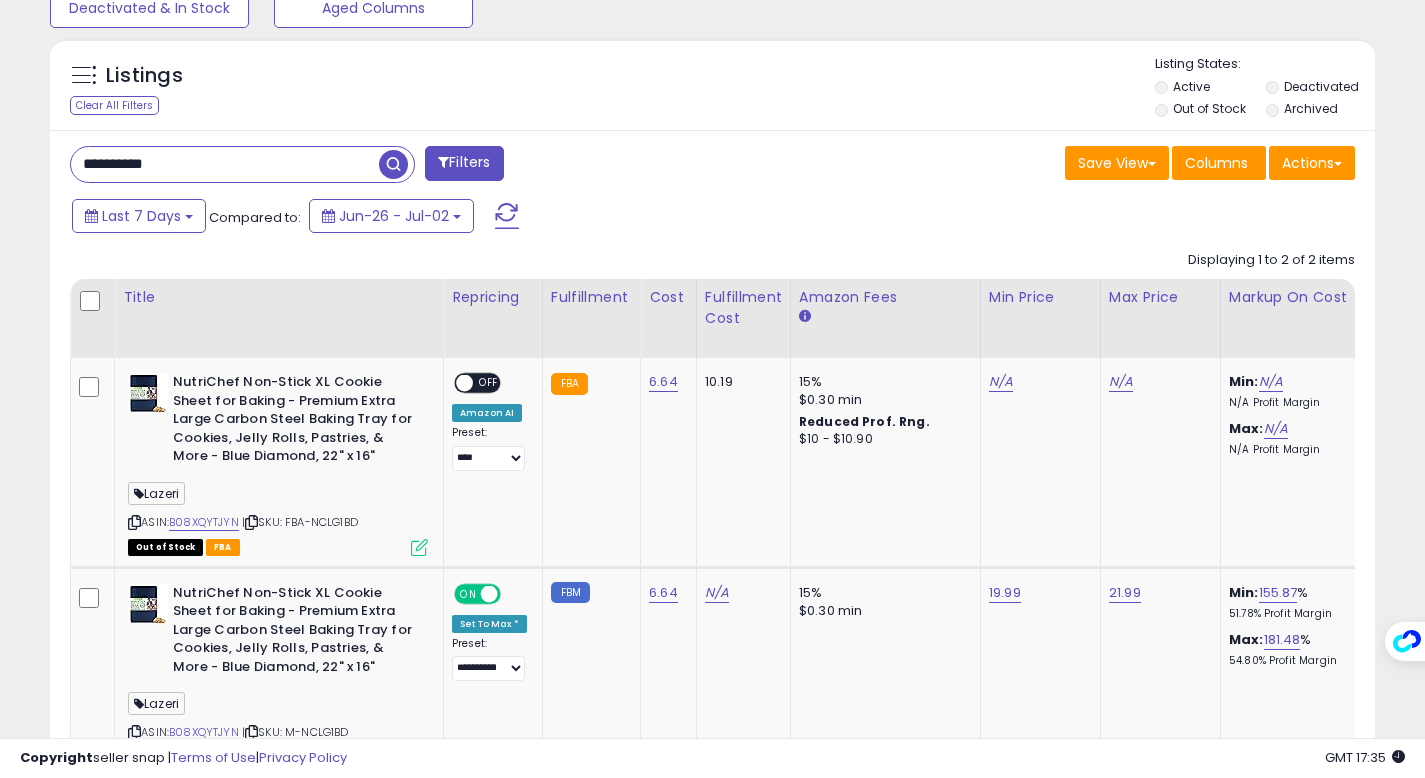 click on "**********" at bounding box center (225, 164) 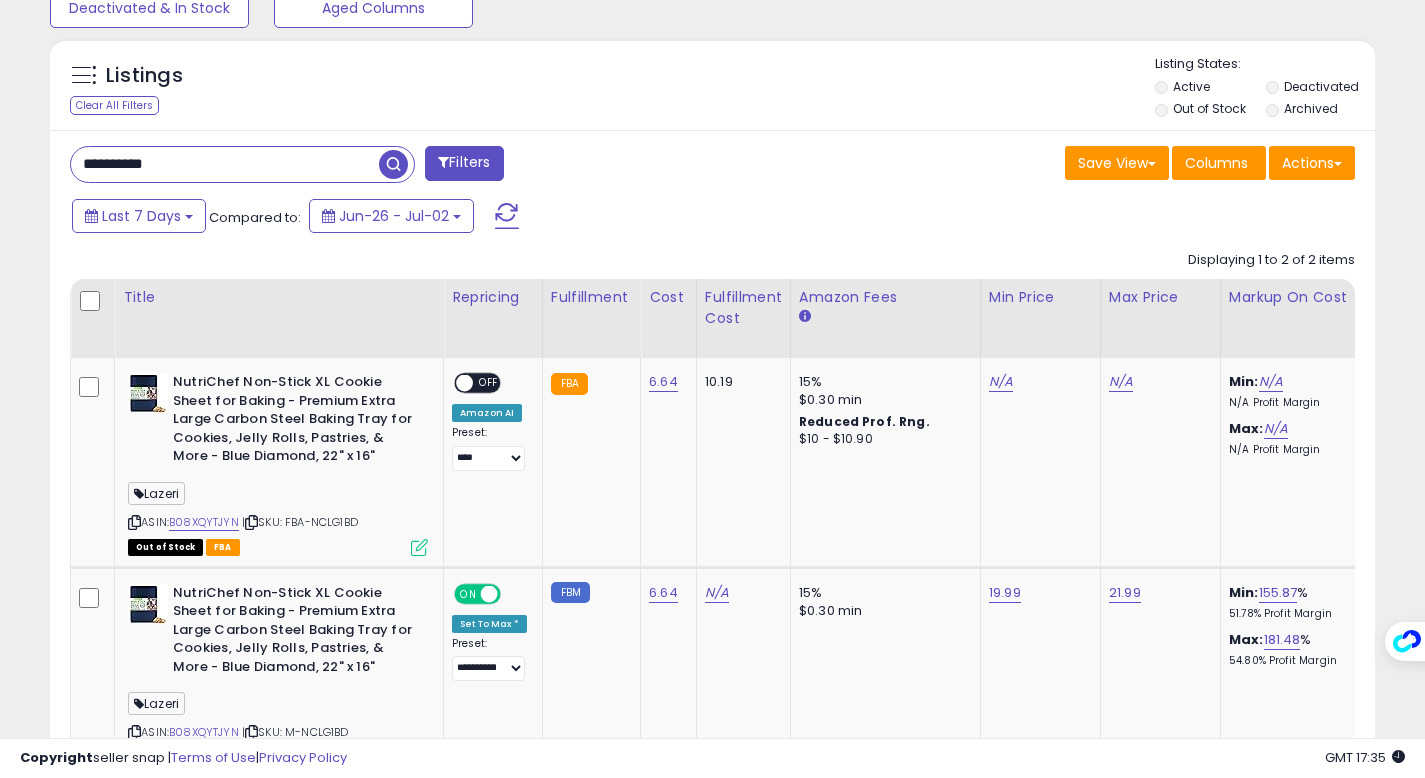 paste 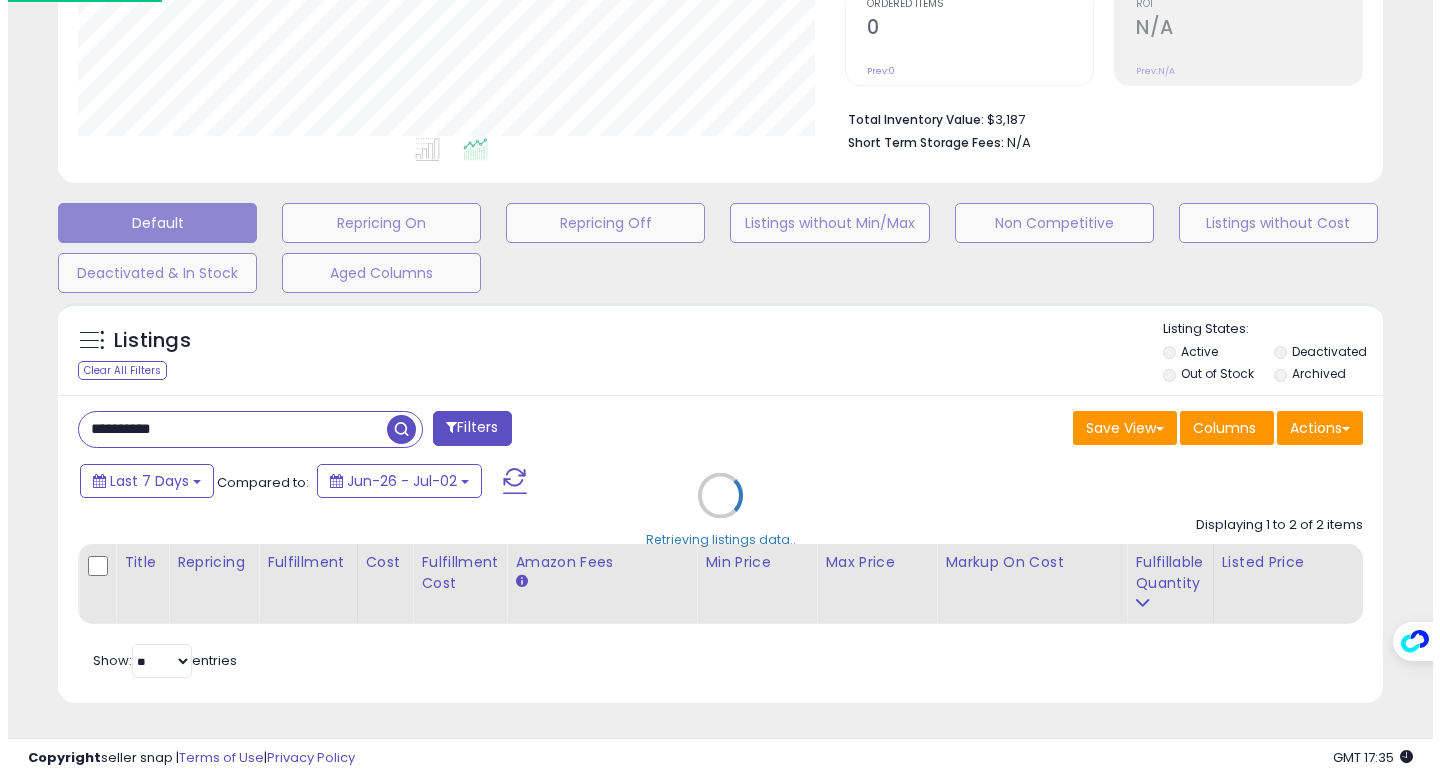 scroll, scrollTop: 442, scrollLeft: 0, axis: vertical 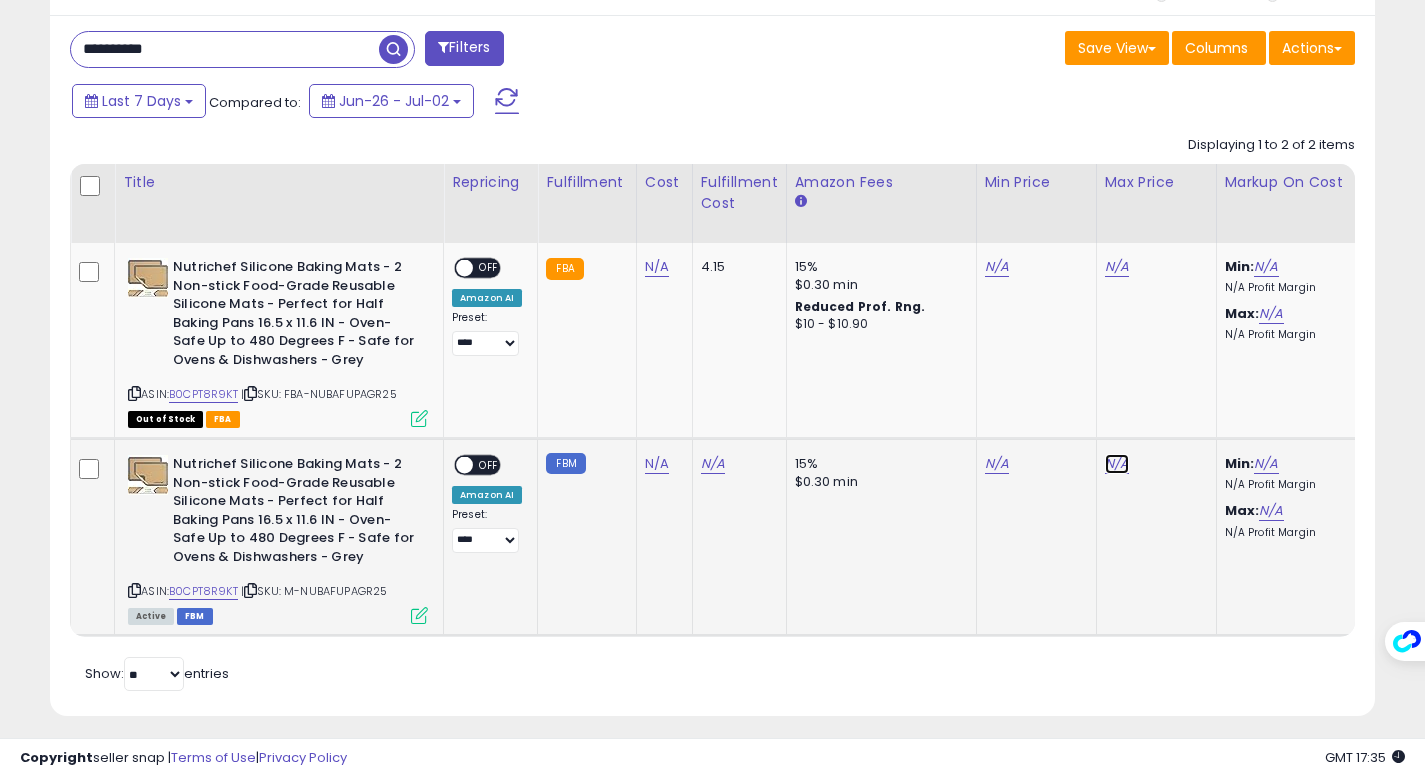 click on "N/A" at bounding box center [1117, 267] 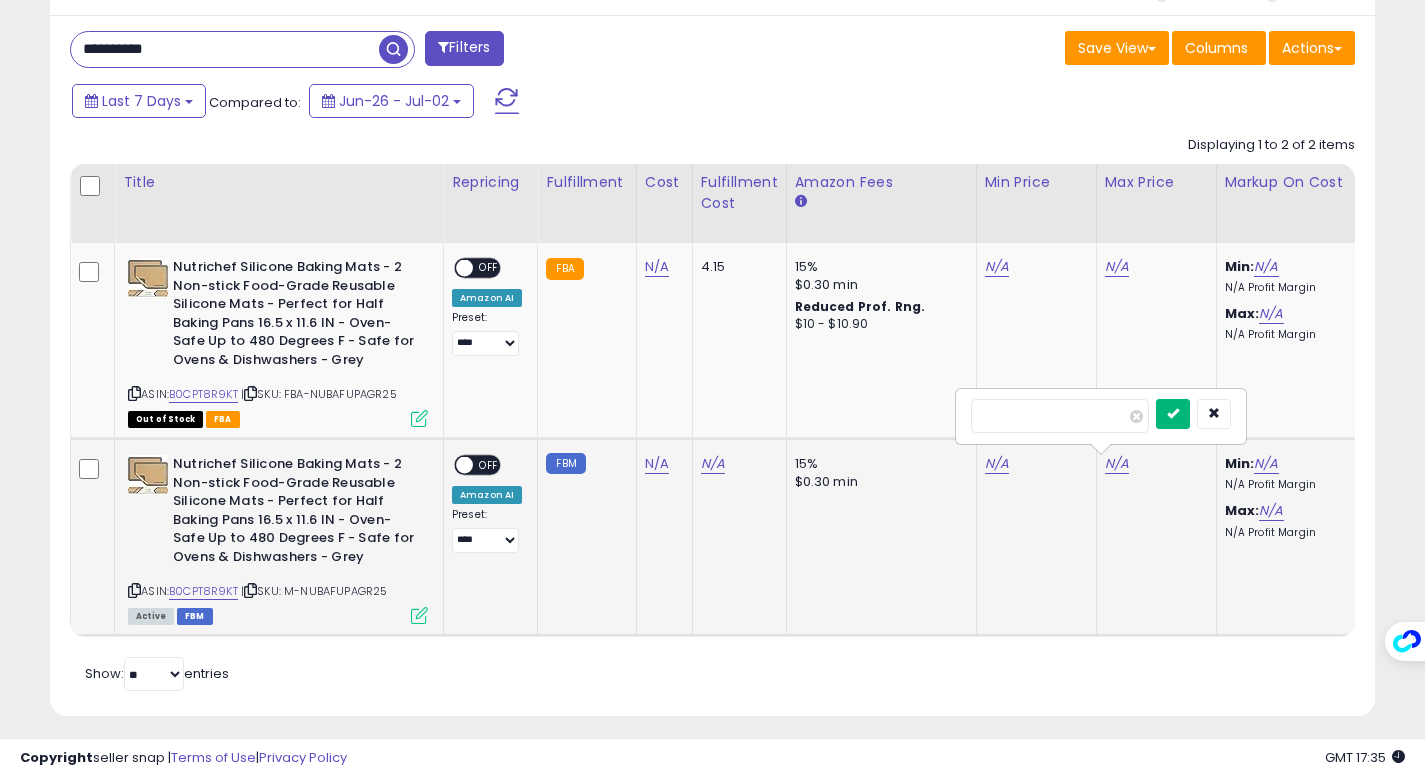type on "*****" 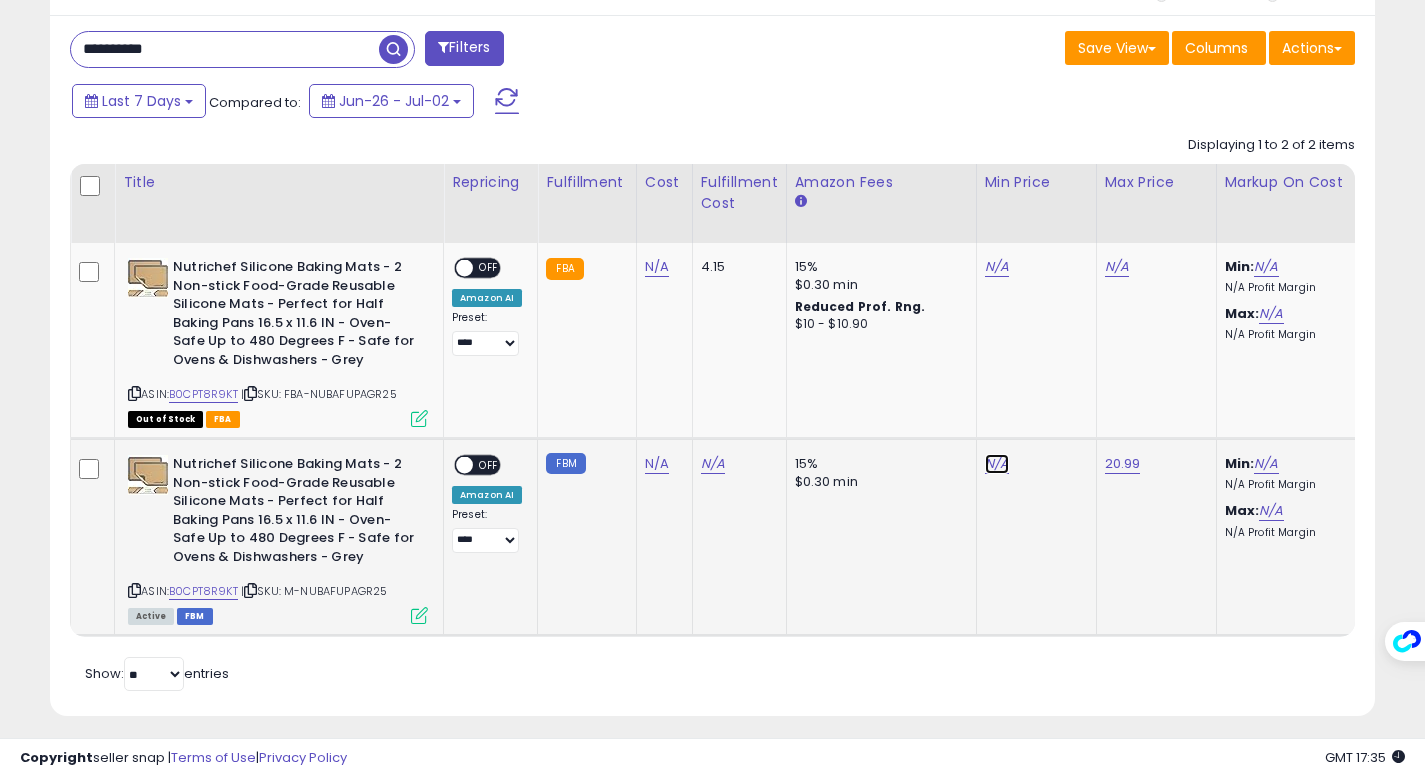 click on "N/A" at bounding box center (997, 267) 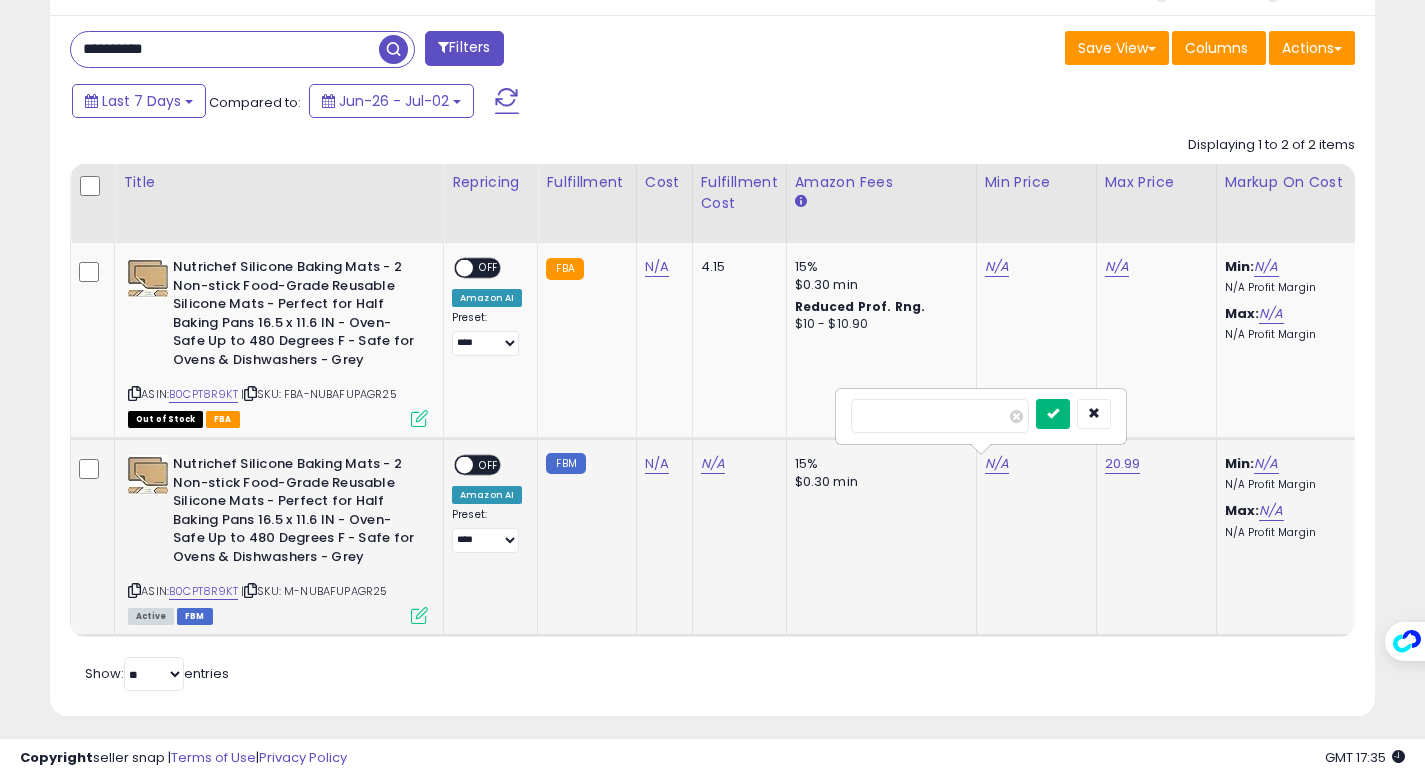 type on "*****" 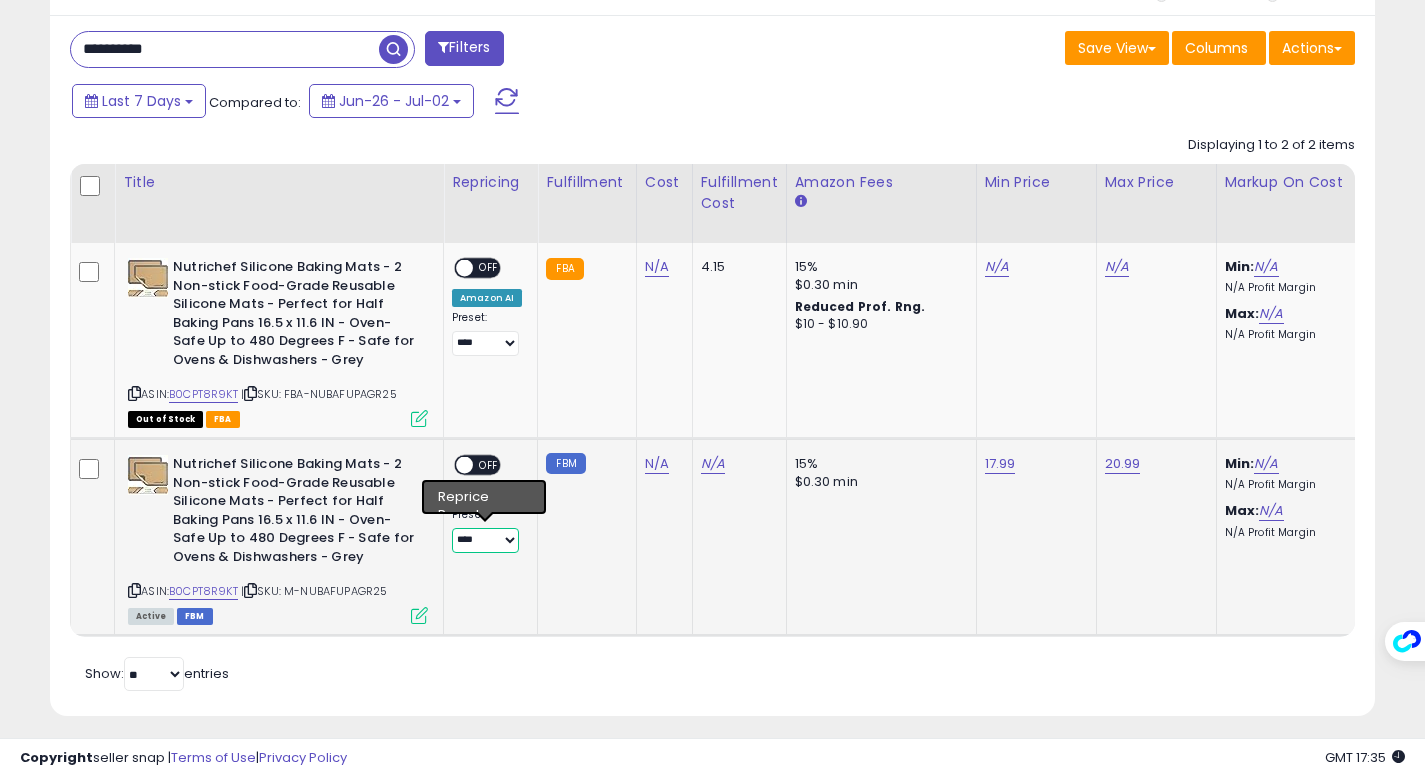 click on "**********" at bounding box center (485, 540) 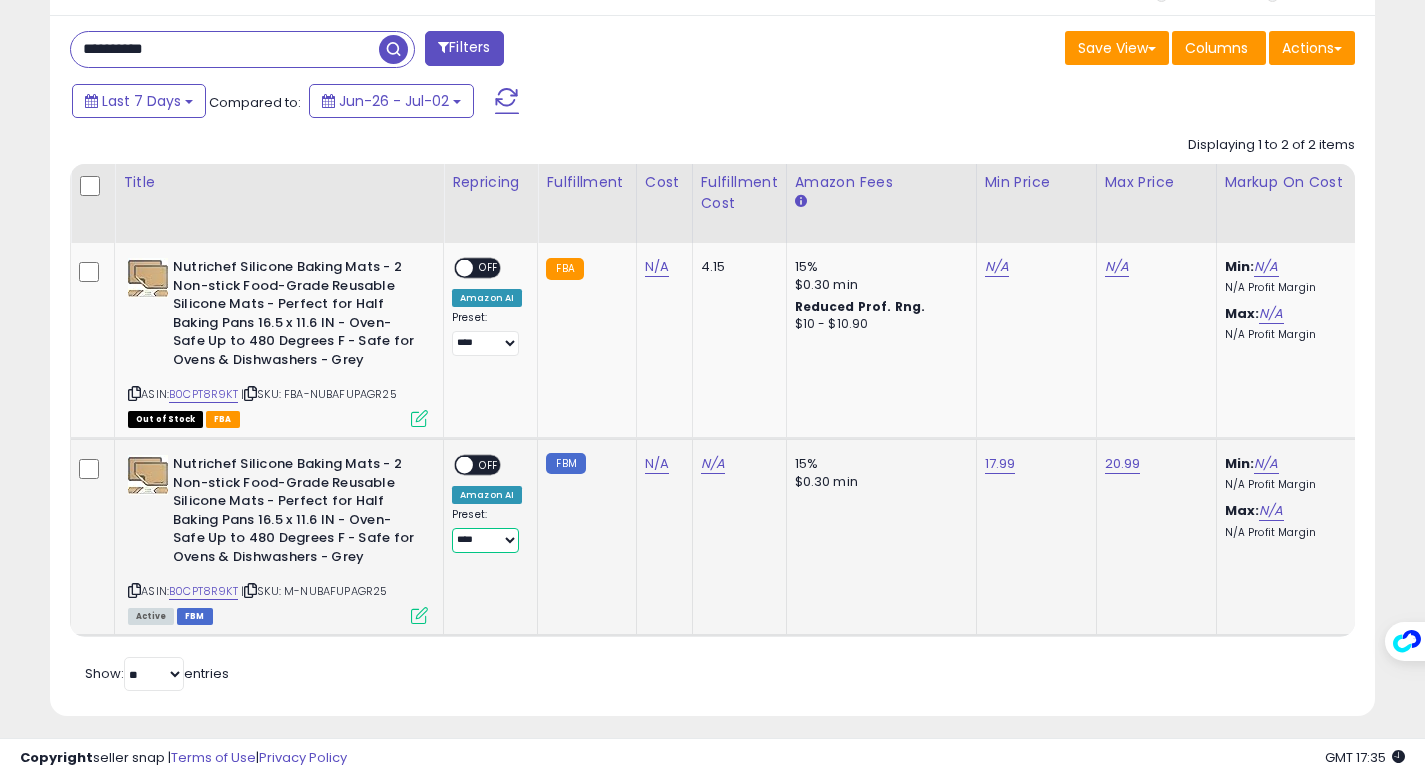 select on "**********" 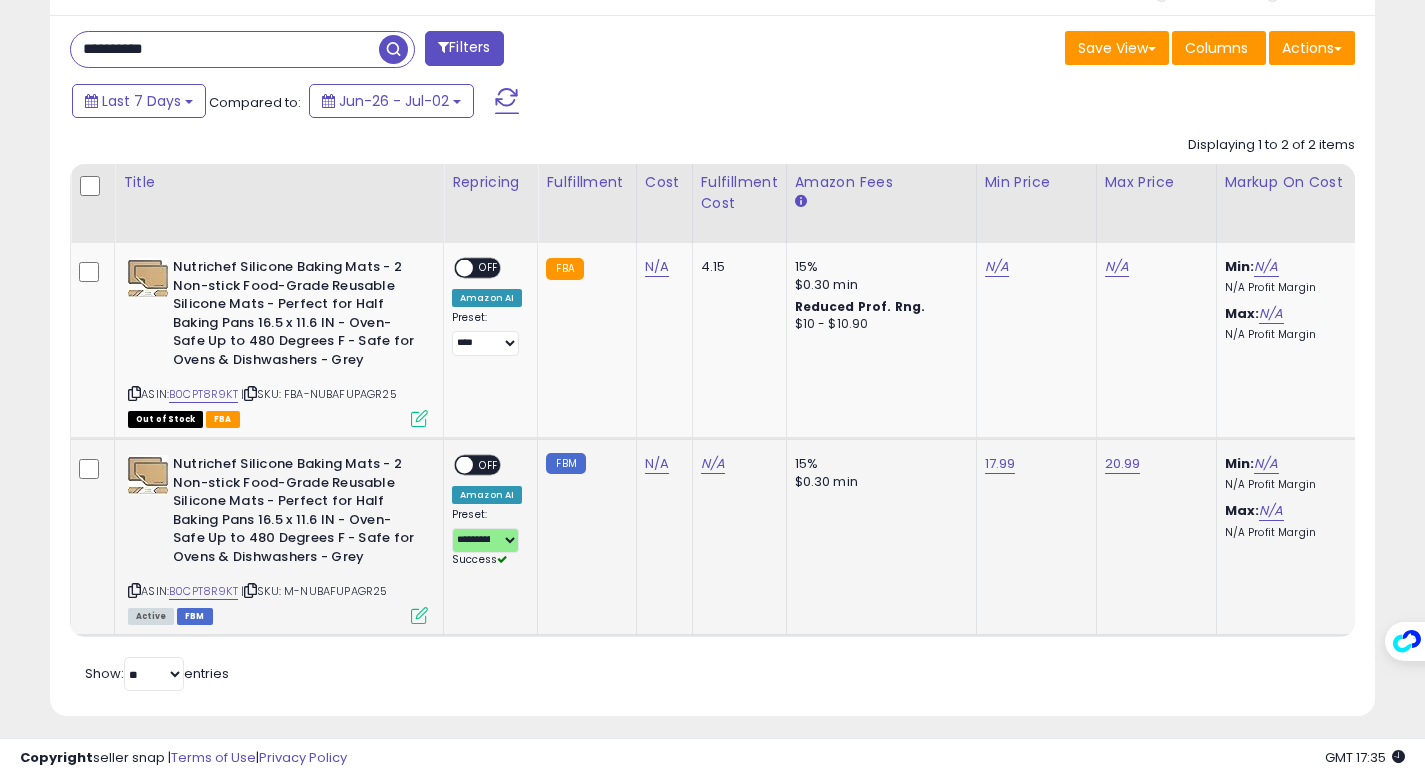 click on "OFF" at bounding box center [489, 465] 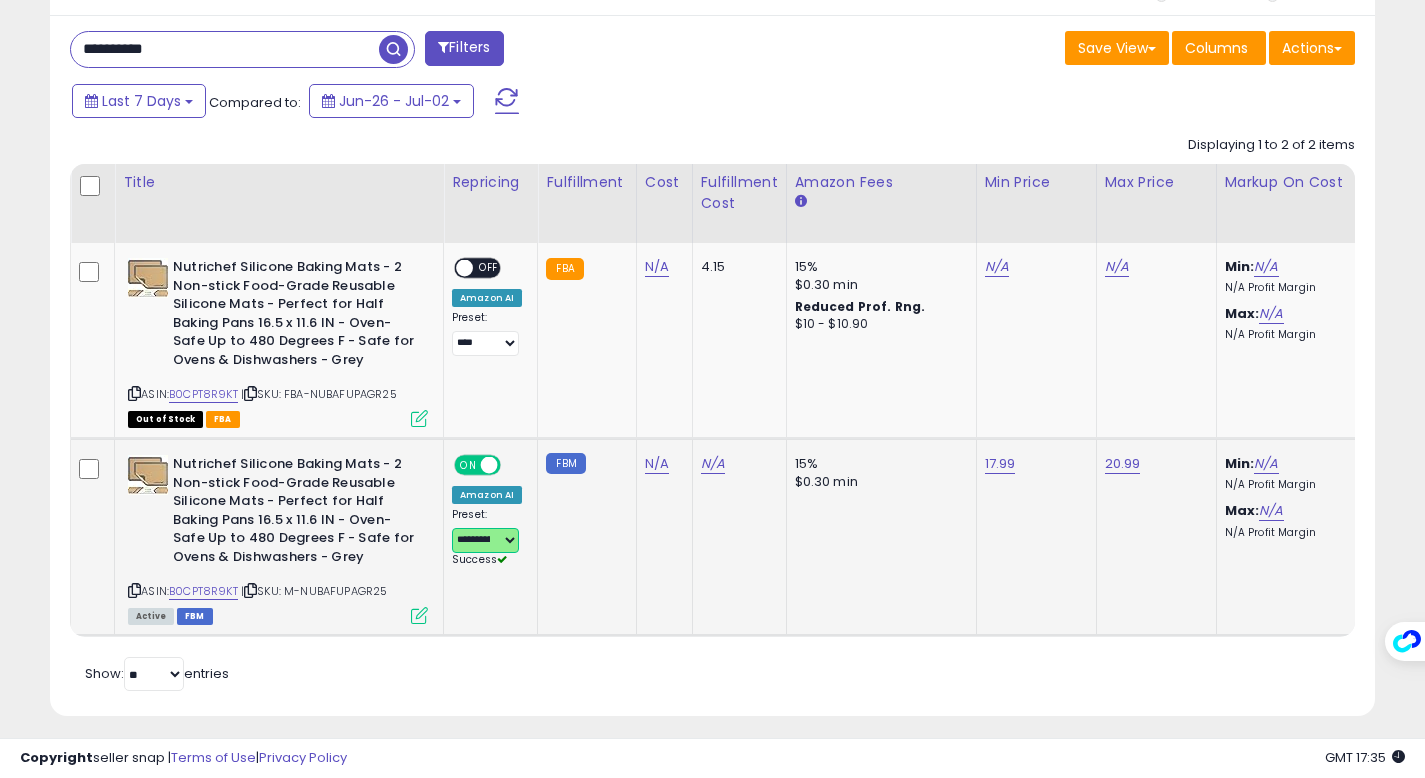 click on "**********" at bounding box center [485, 540] 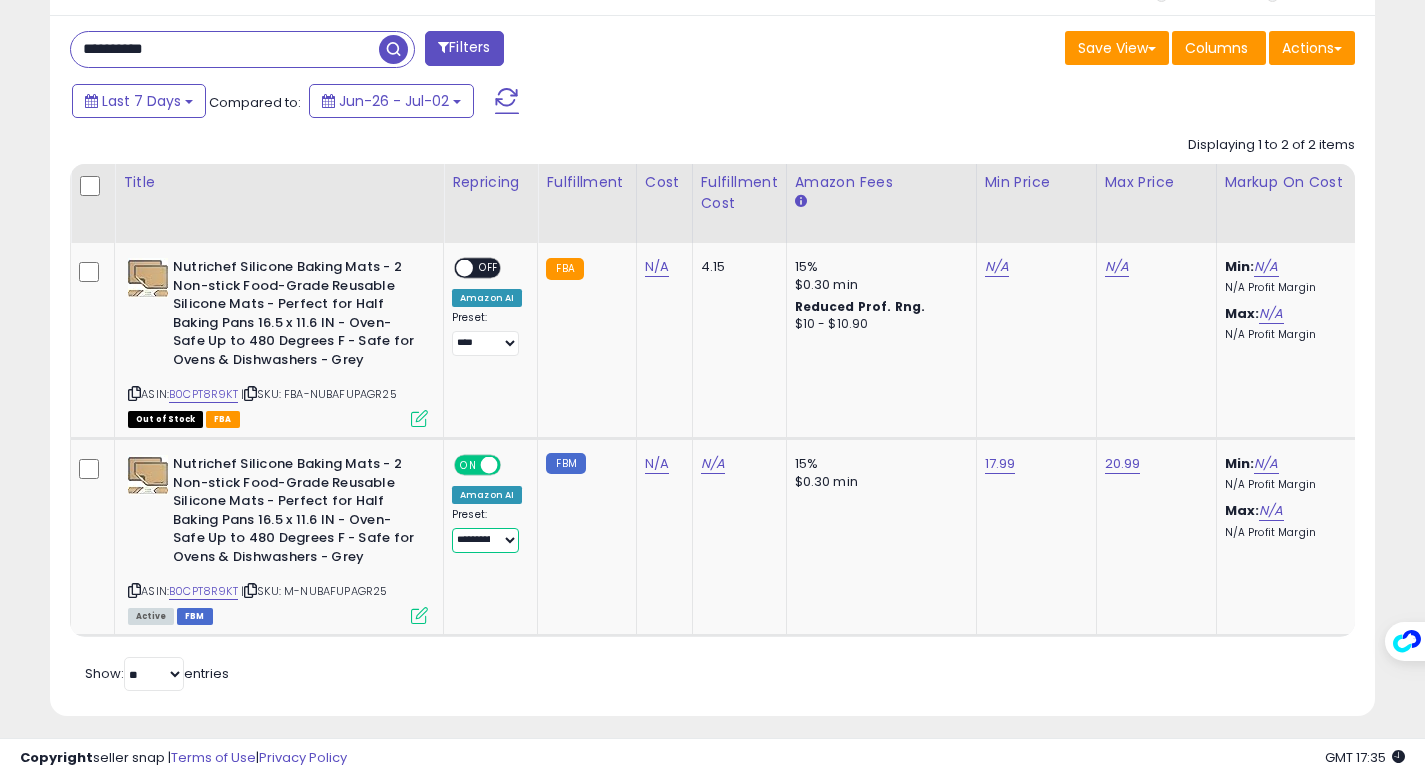 scroll, scrollTop: 0, scrollLeft: 36, axis: horizontal 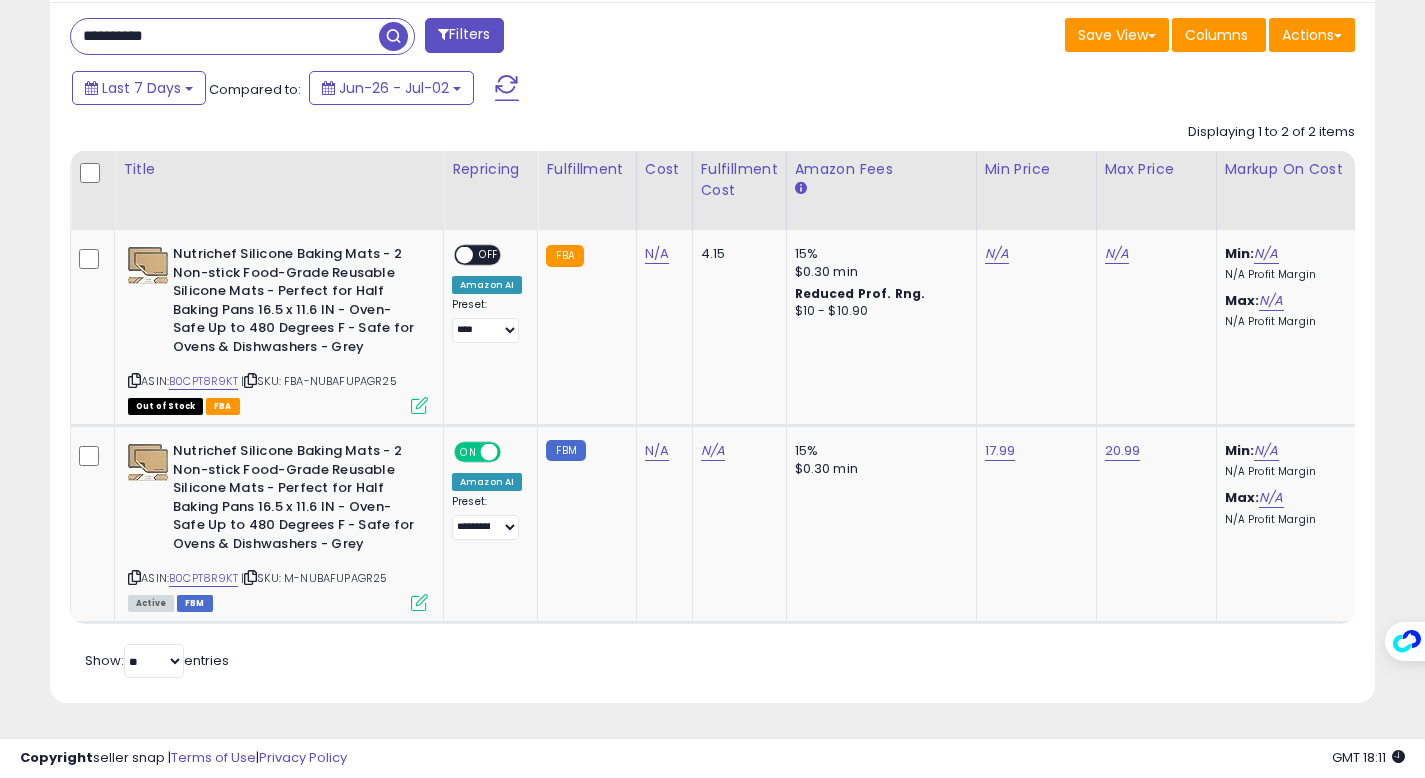 click on "**********" at bounding box center [225, 36] 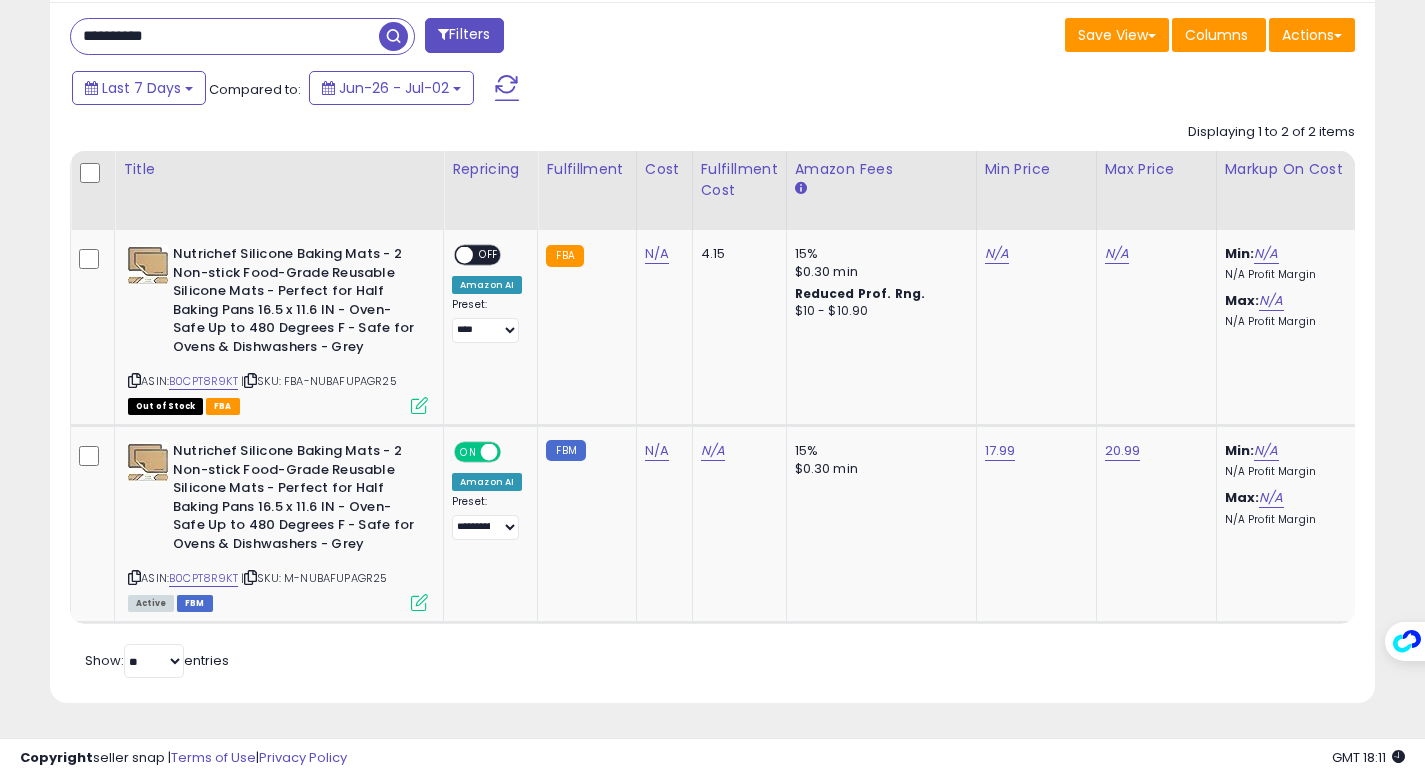 paste on "**" 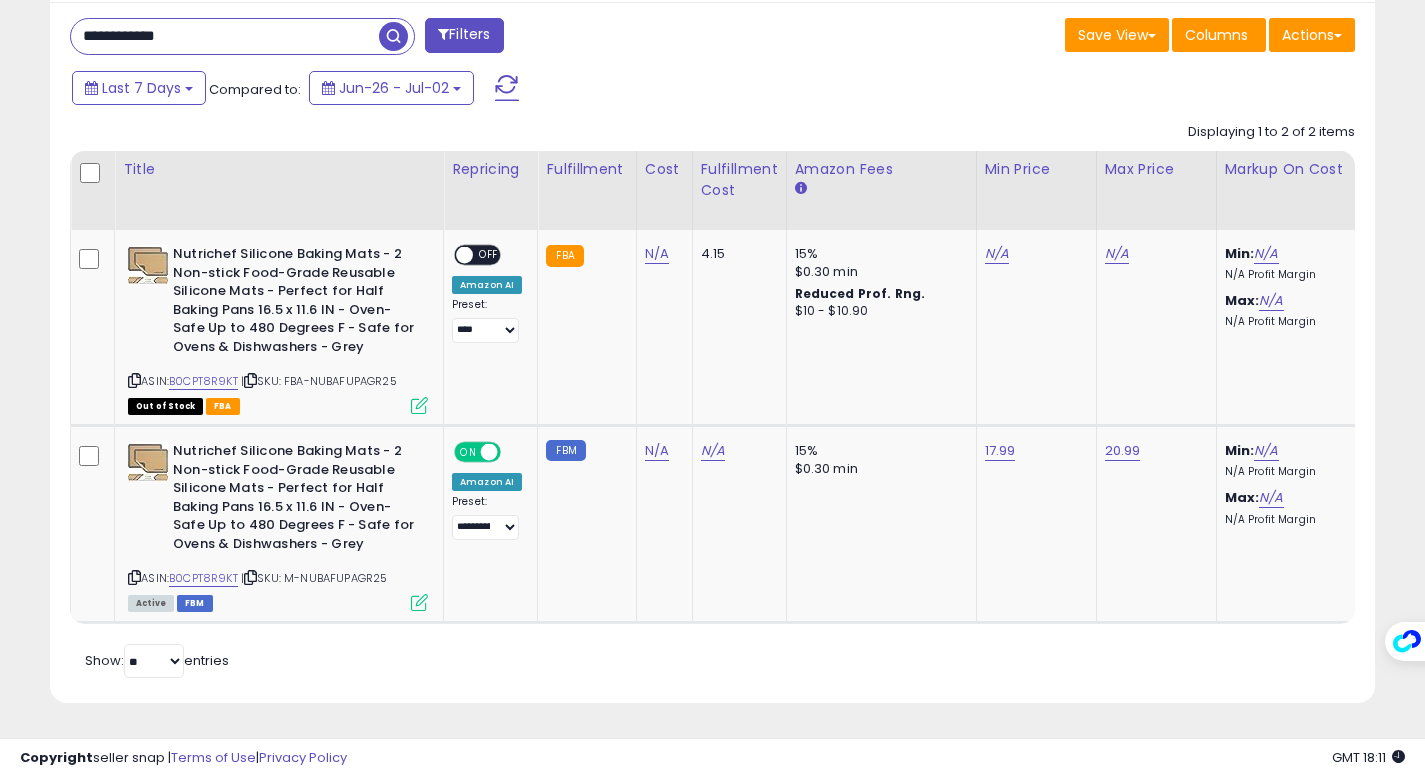 click on "**********" at bounding box center [225, 36] 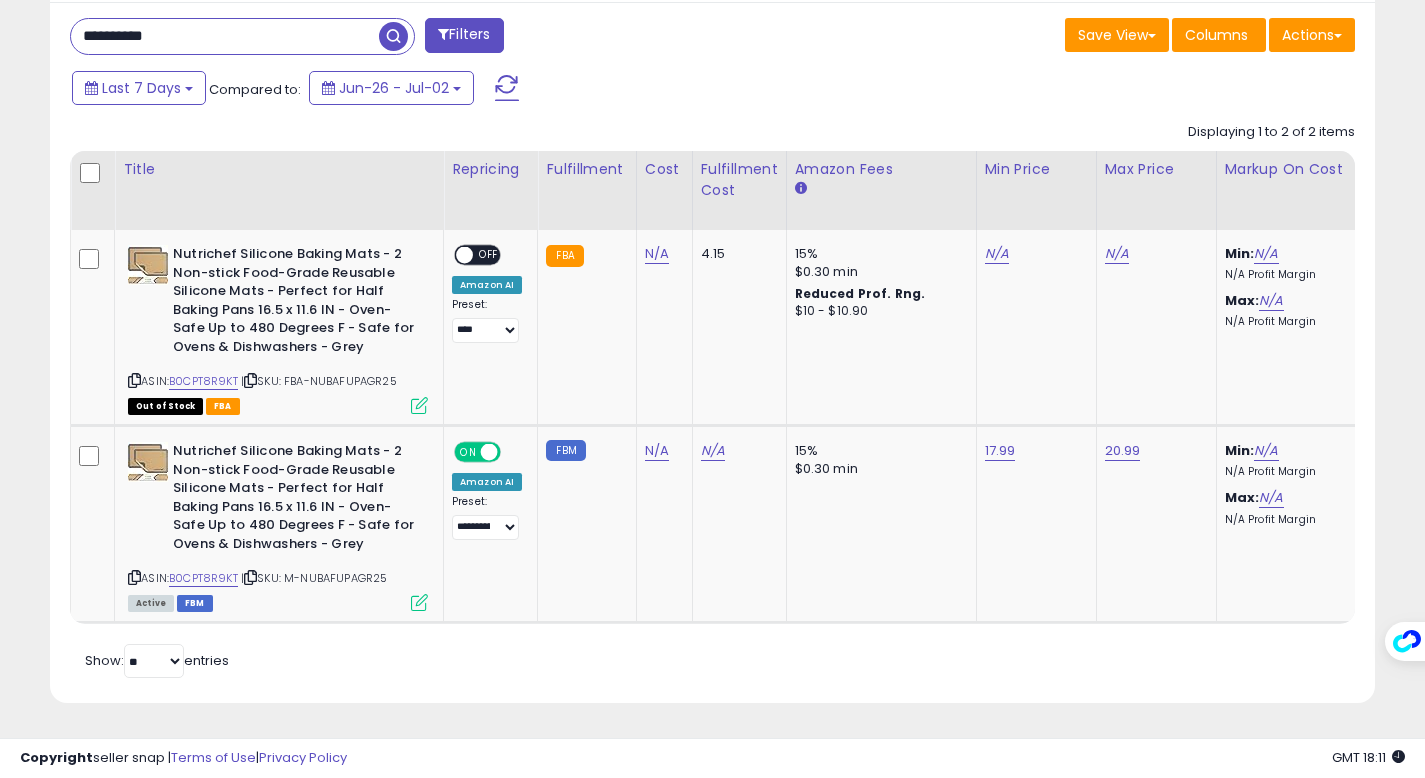 type on "**********" 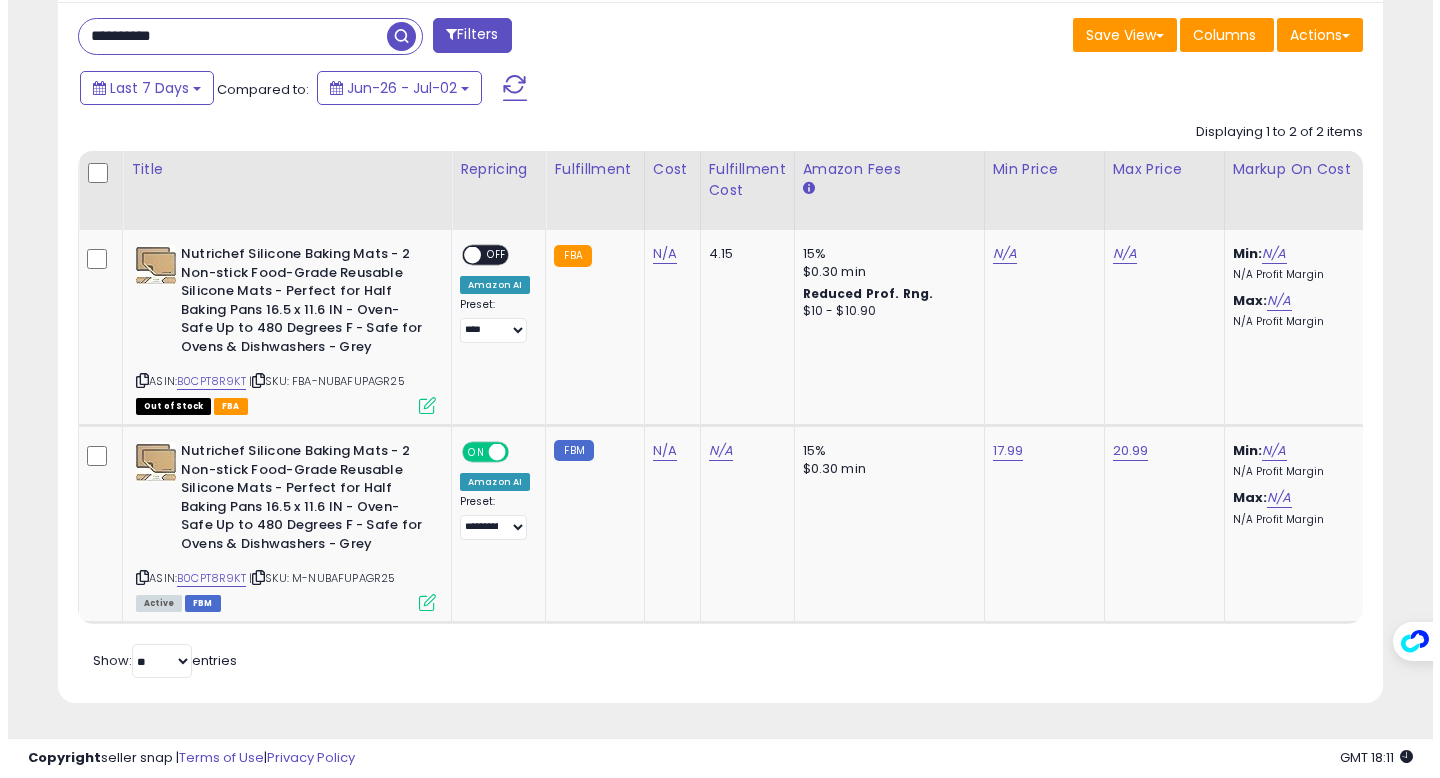 scroll, scrollTop: 442, scrollLeft: 0, axis: vertical 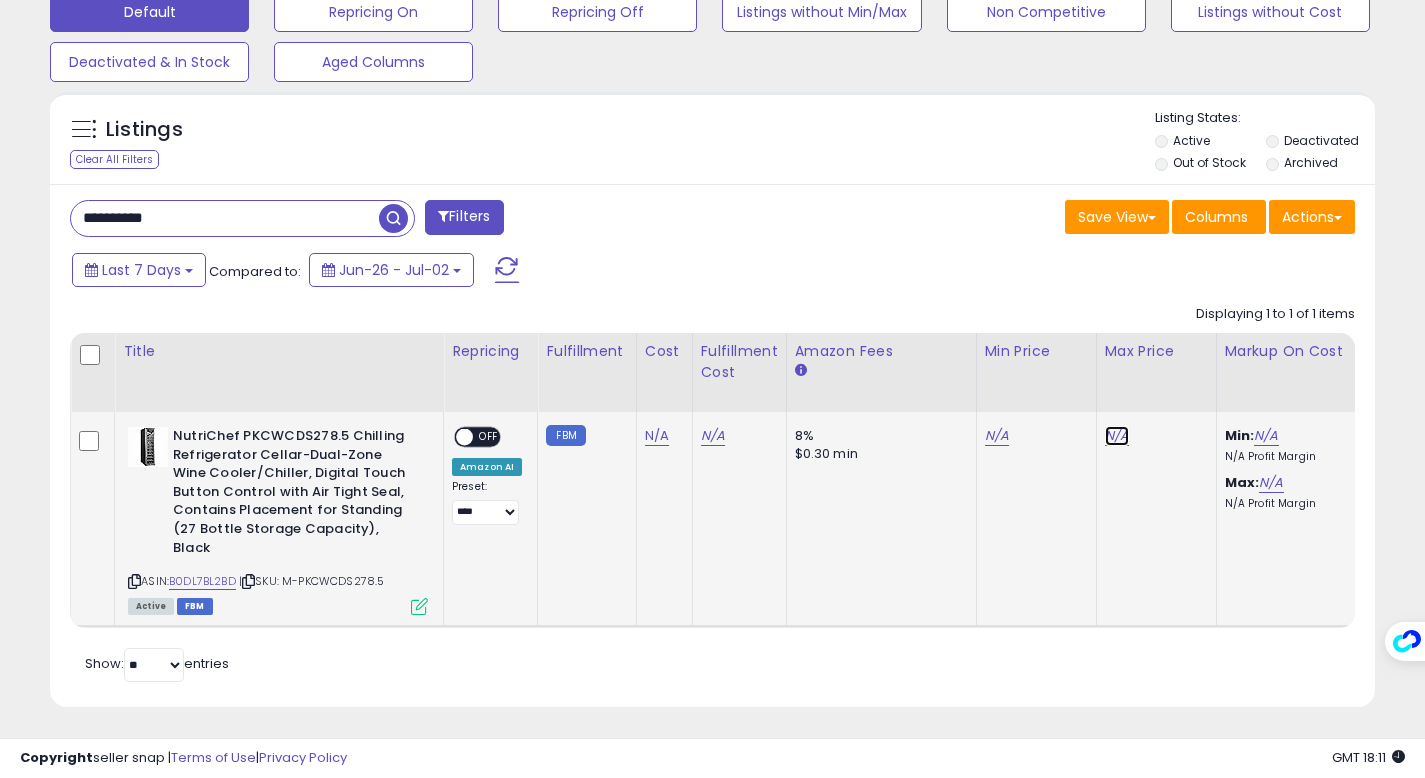 click on "N/A" at bounding box center (1117, 436) 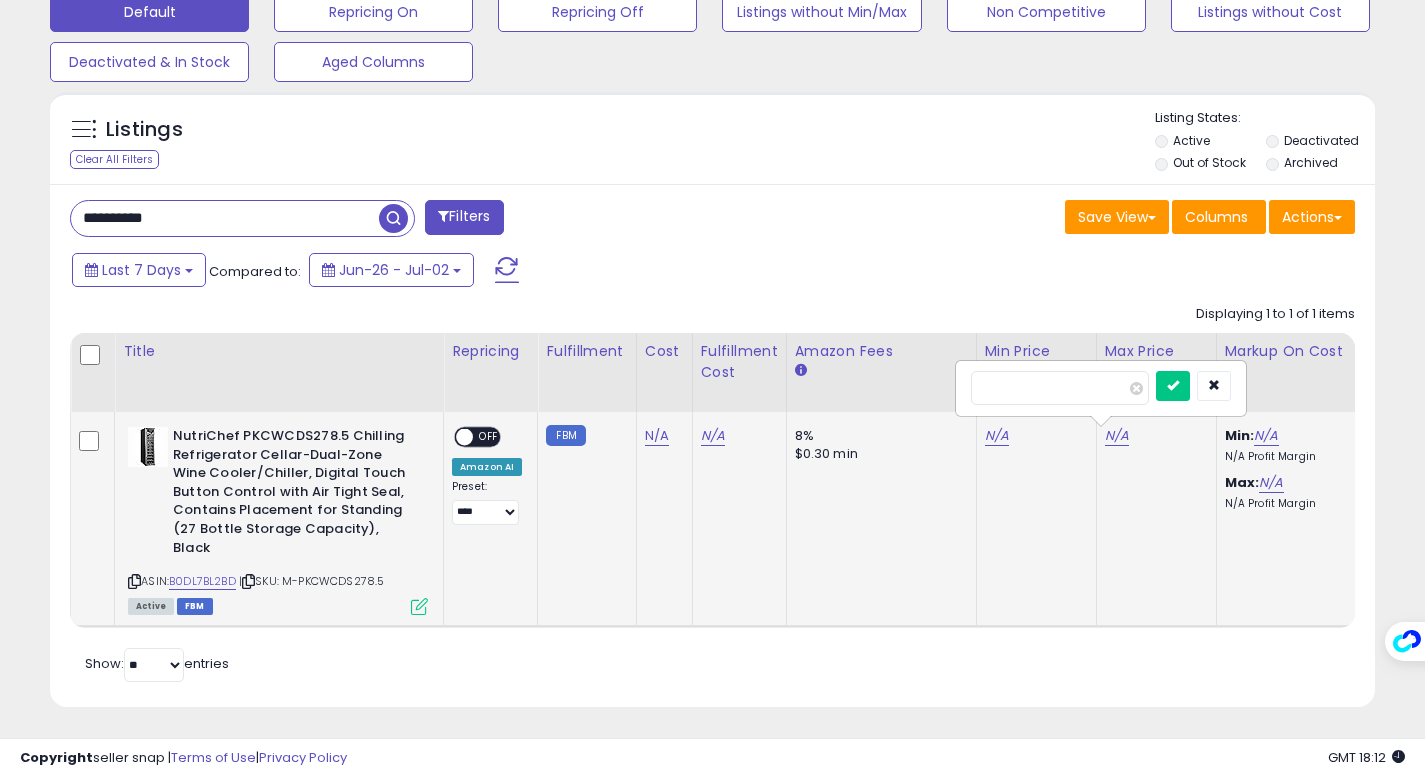 drag, startPoint x: 1079, startPoint y: 391, endPoint x: 968, endPoint y: 384, distance: 111.220505 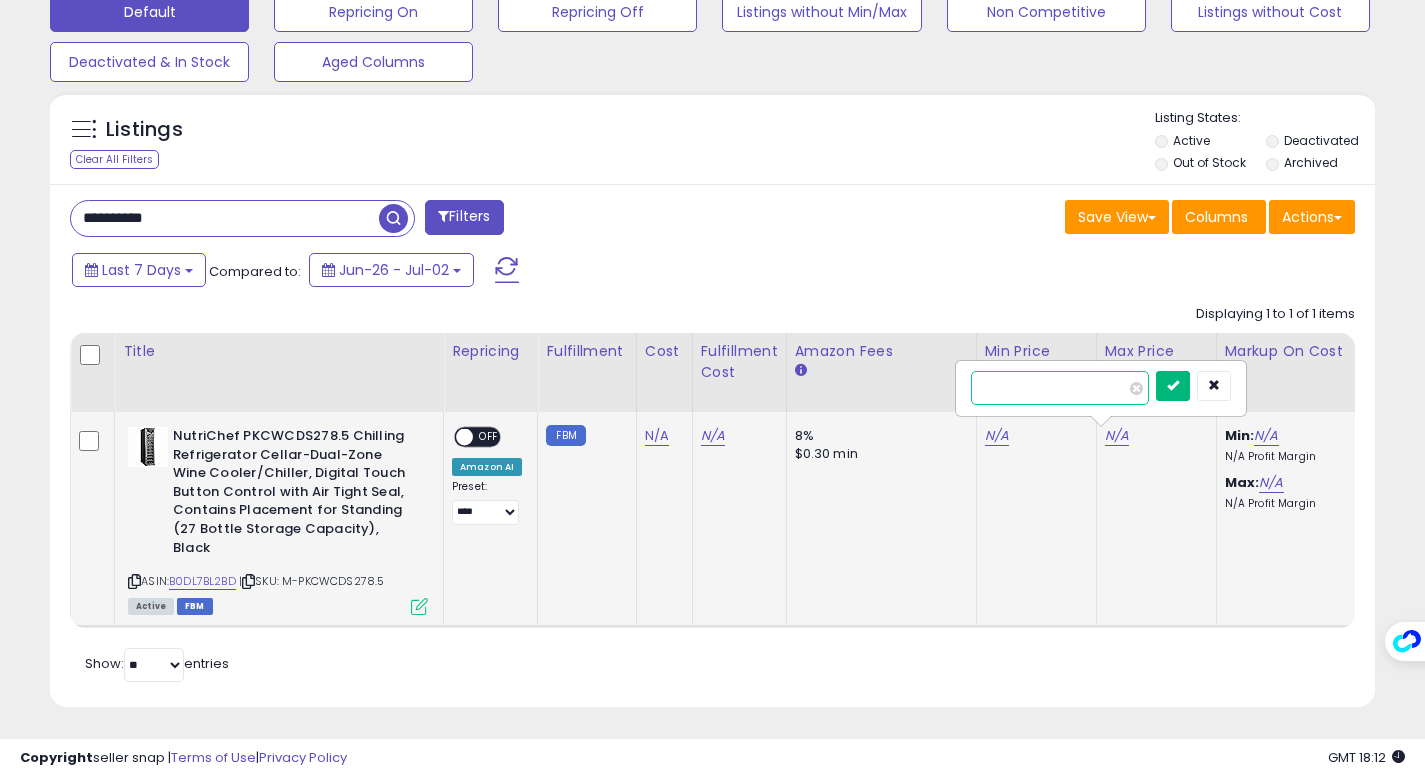 type on "******" 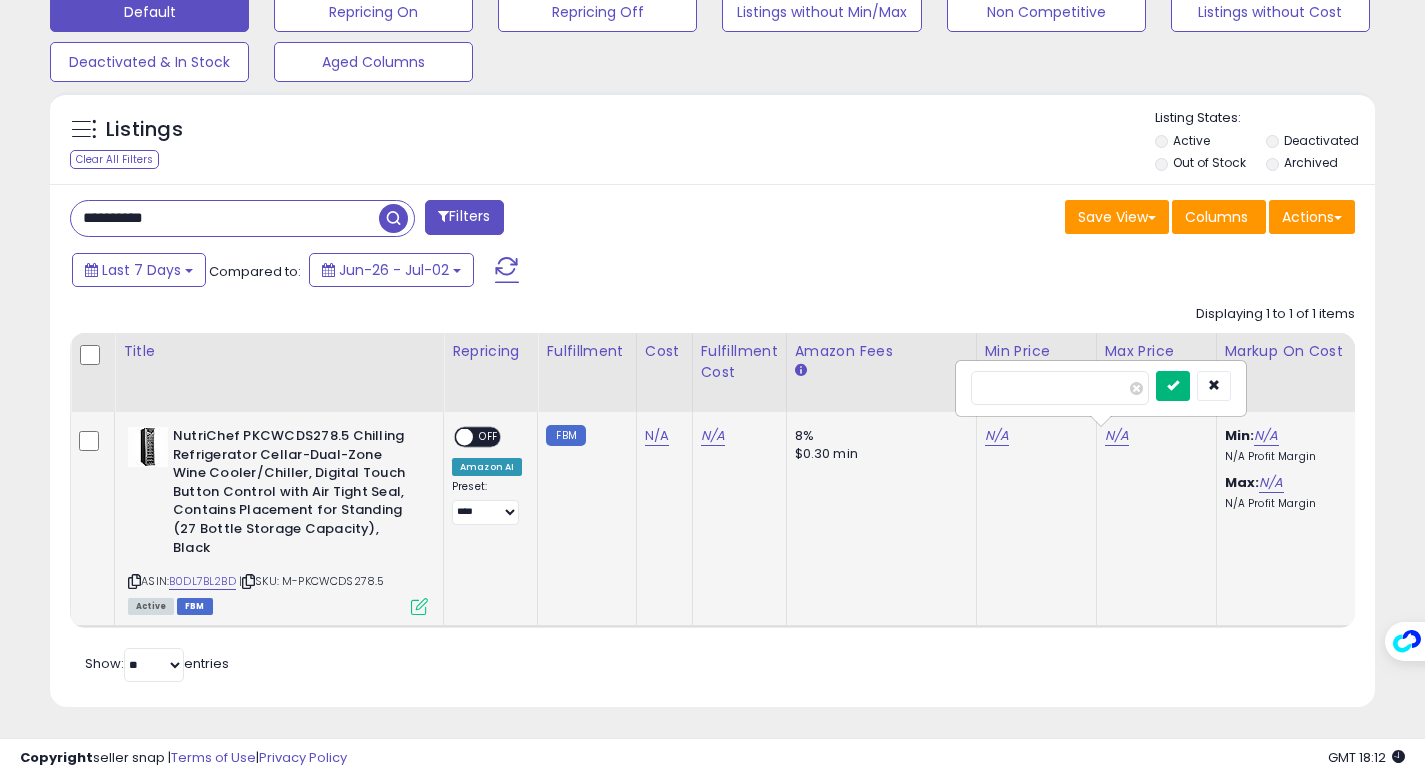 click at bounding box center (1173, 385) 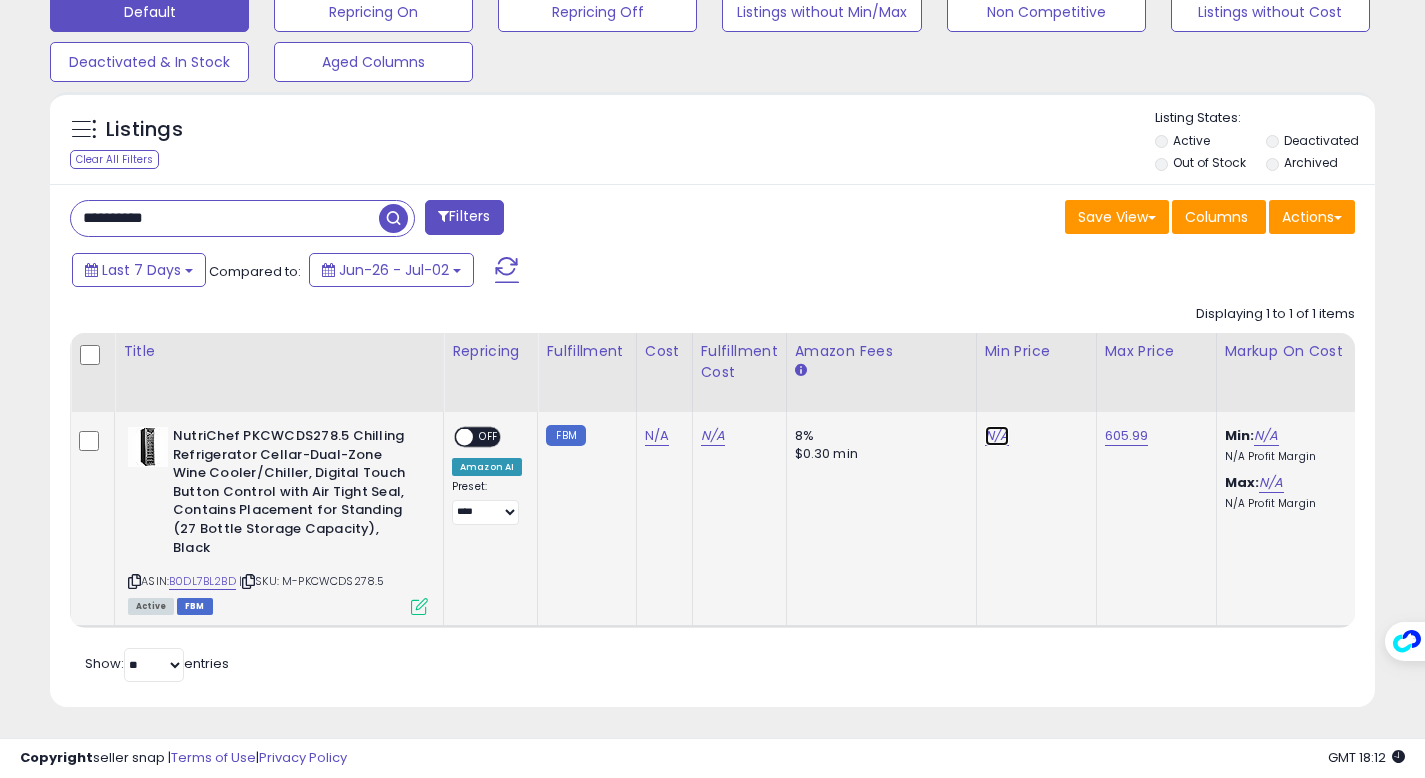 click on "N/A" at bounding box center [997, 436] 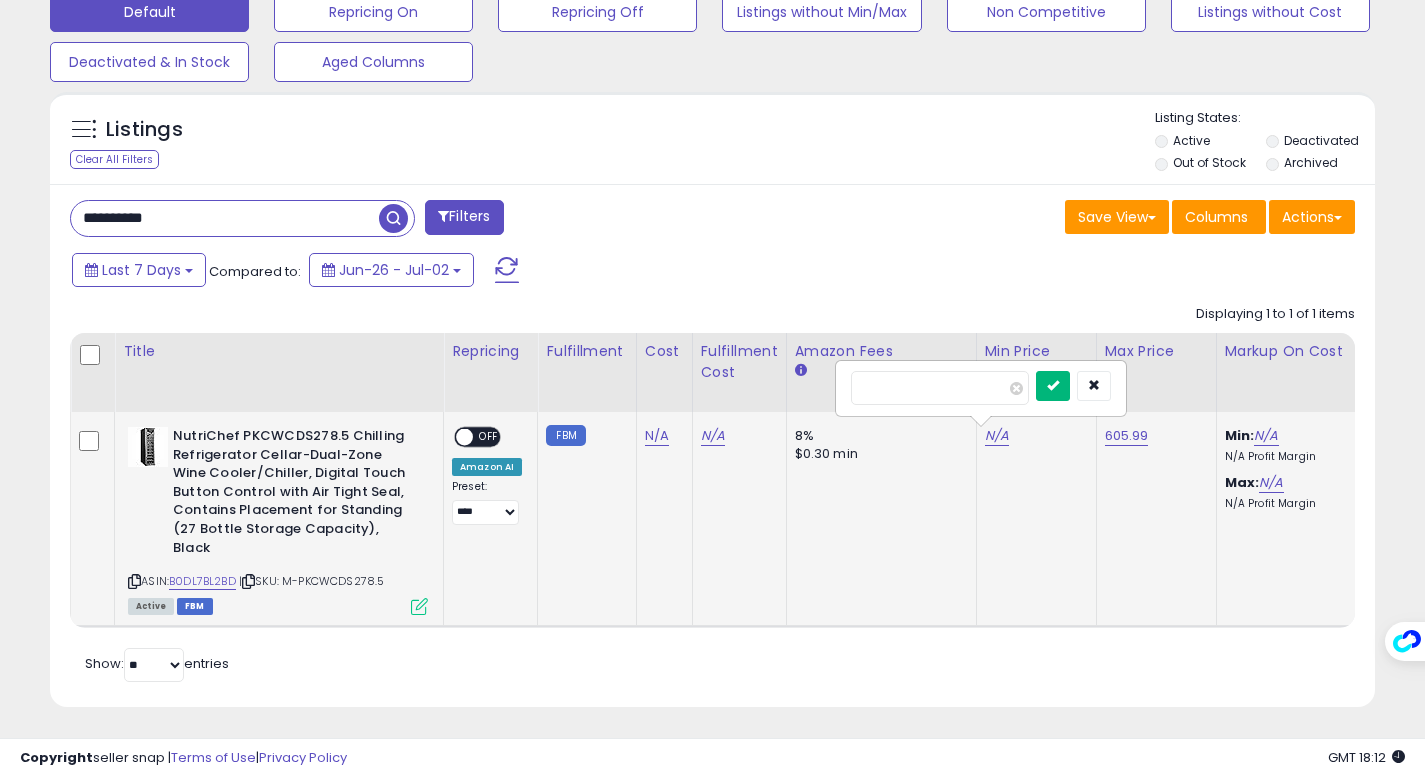 type on "******" 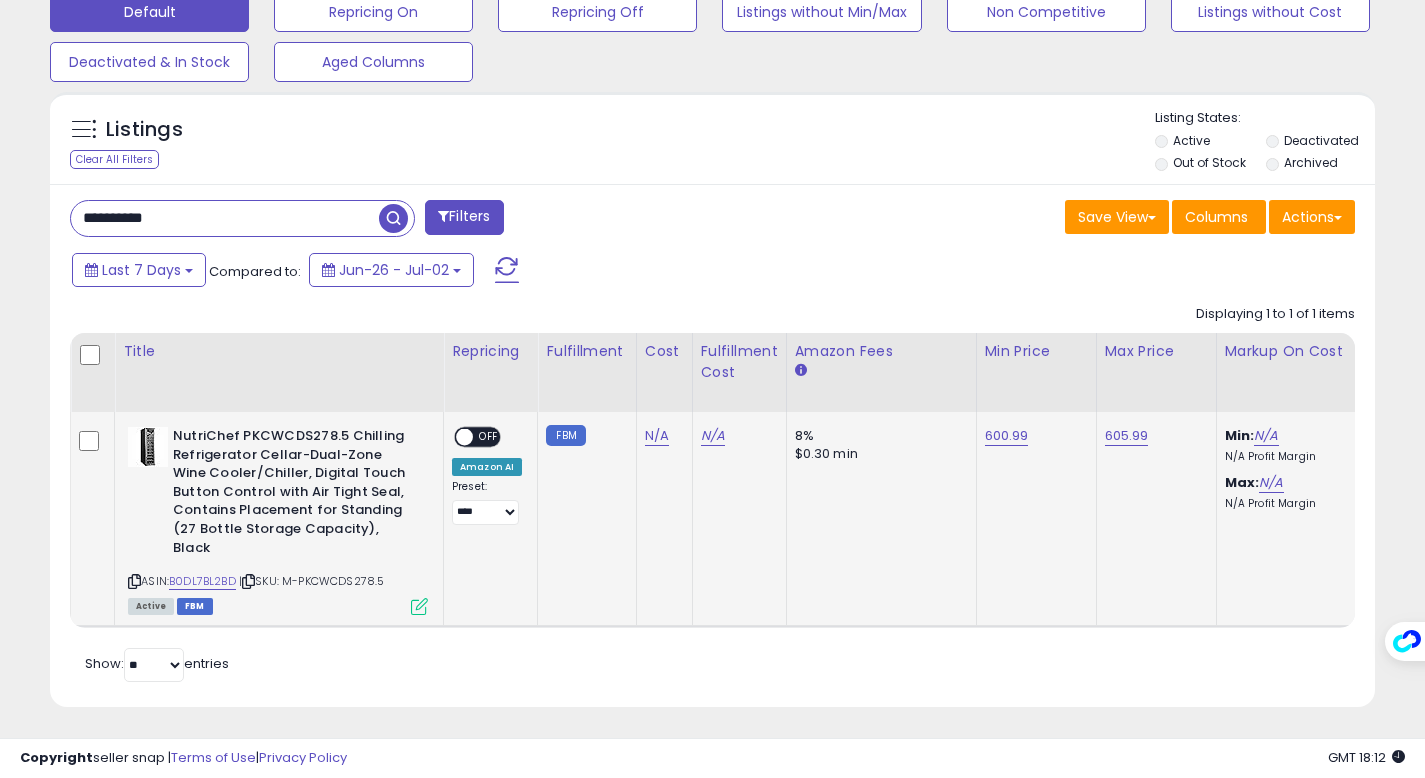 click on "OFF" at bounding box center (489, 437) 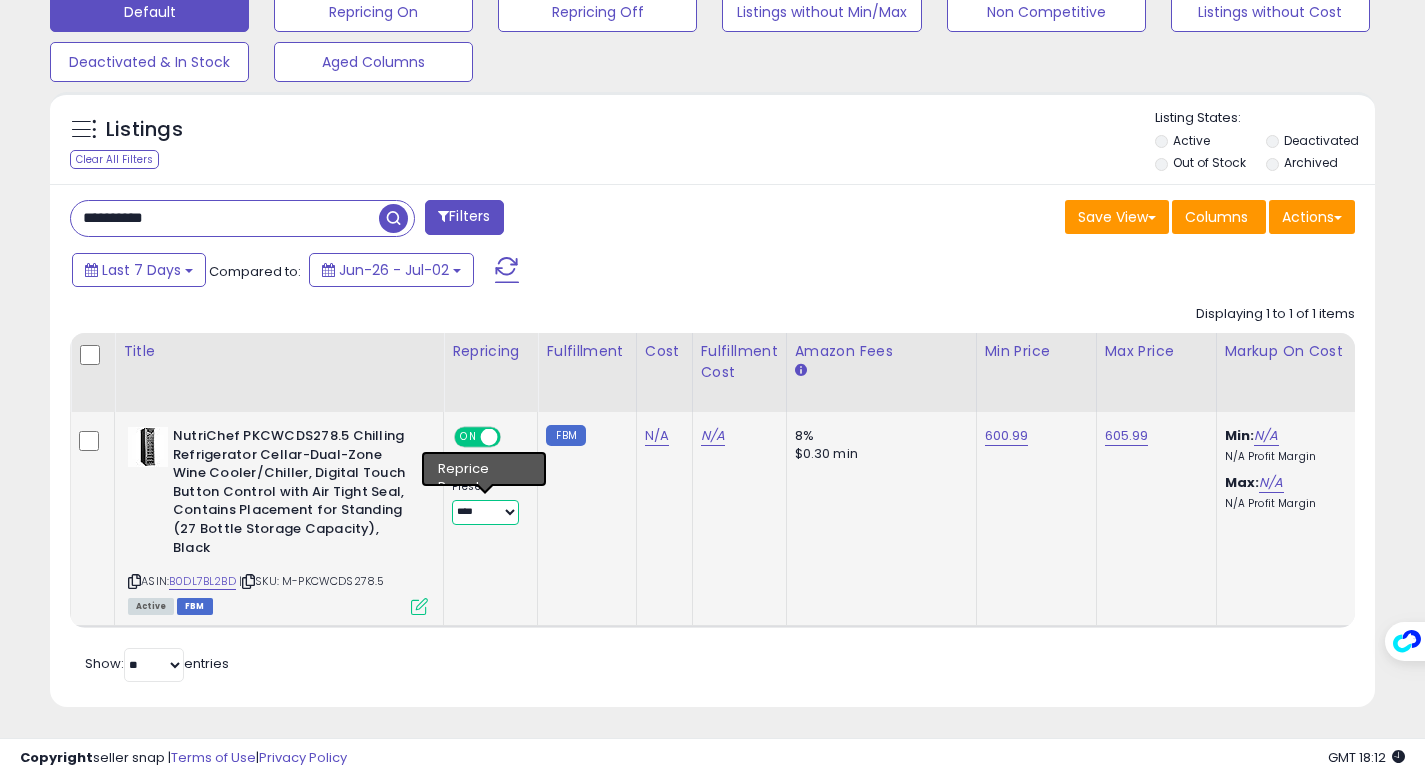 click on "**********" at bounding box center [485, 512] 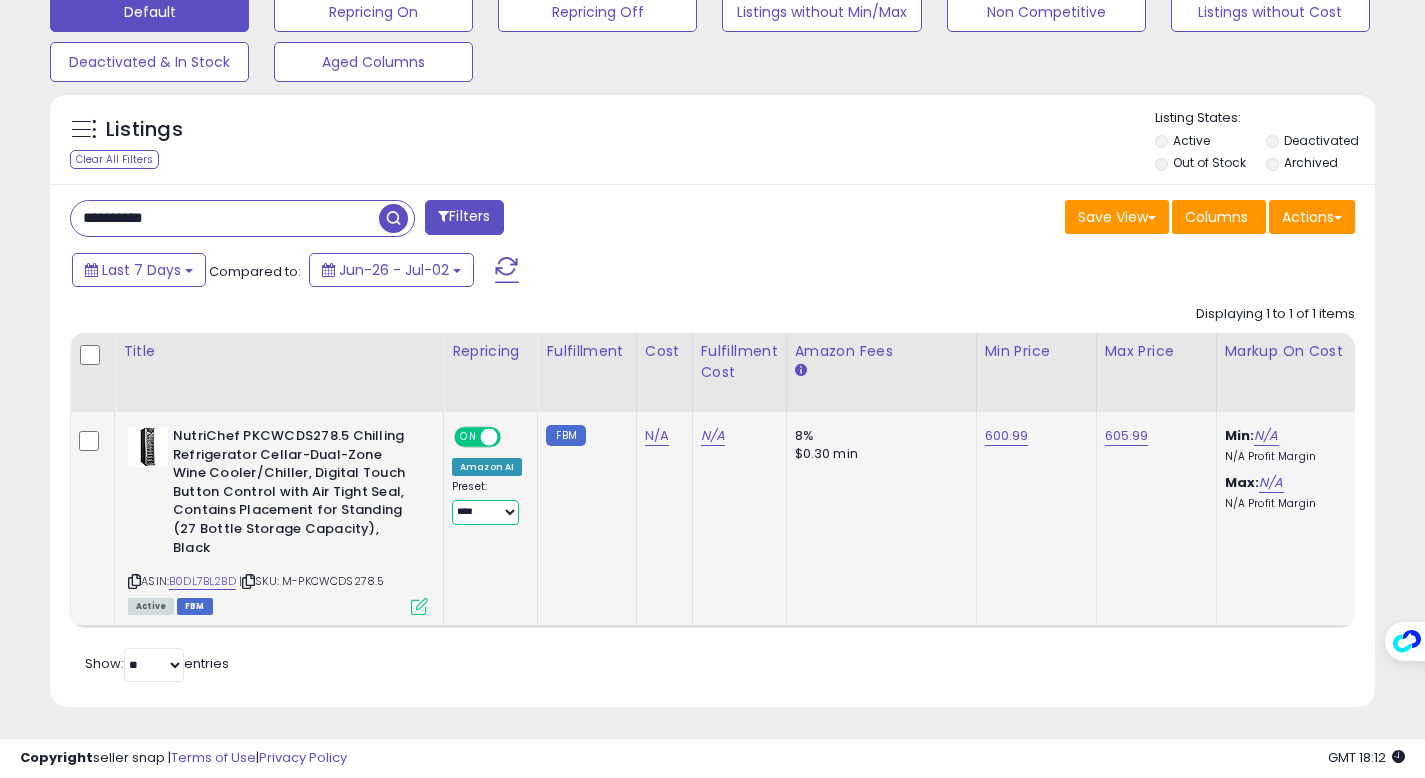 select on "**********" 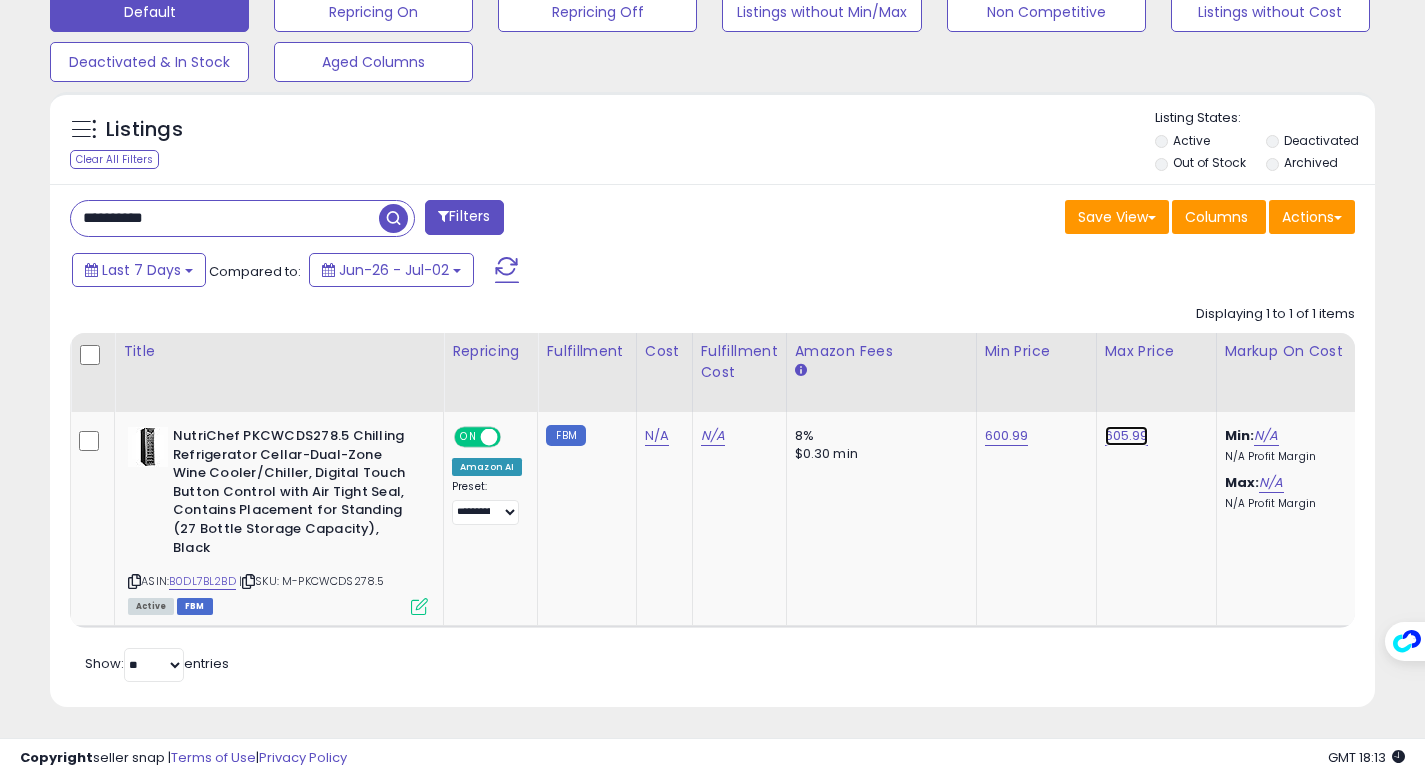 click on "605.99" at bounding box center [1127, 436] 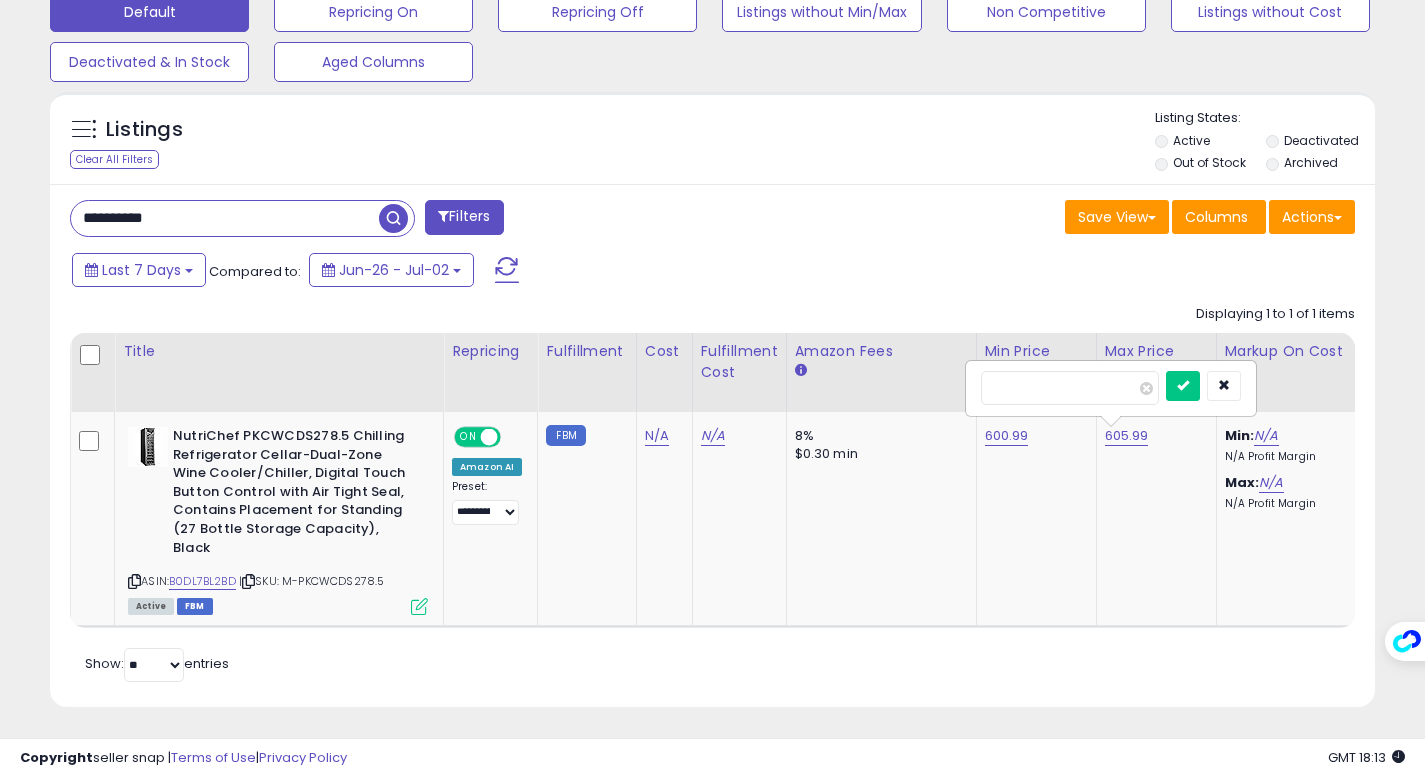 drag, startPoint x: 1036, startPoint y: 390, endPoint x: 980, endPoint y: 384, distance: 56.32051 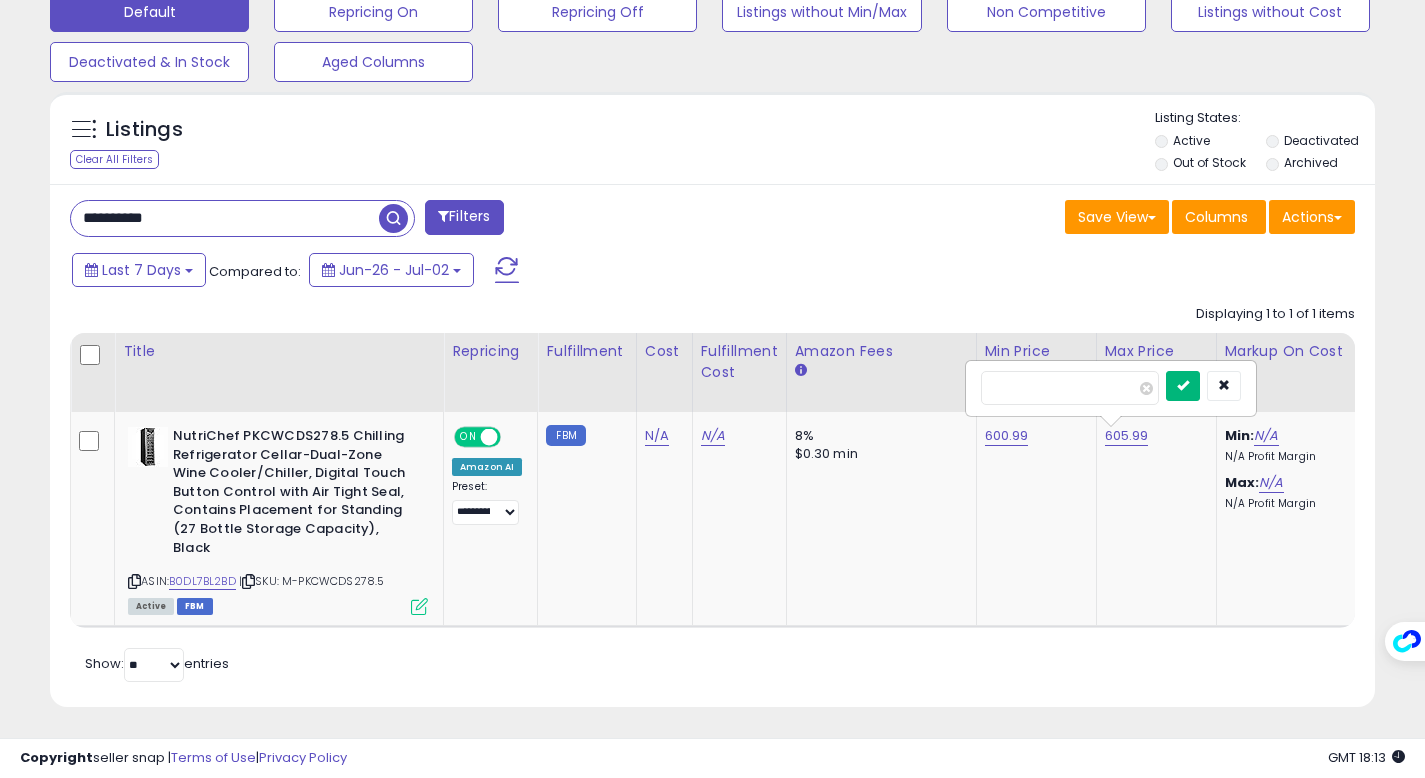 type on "******" 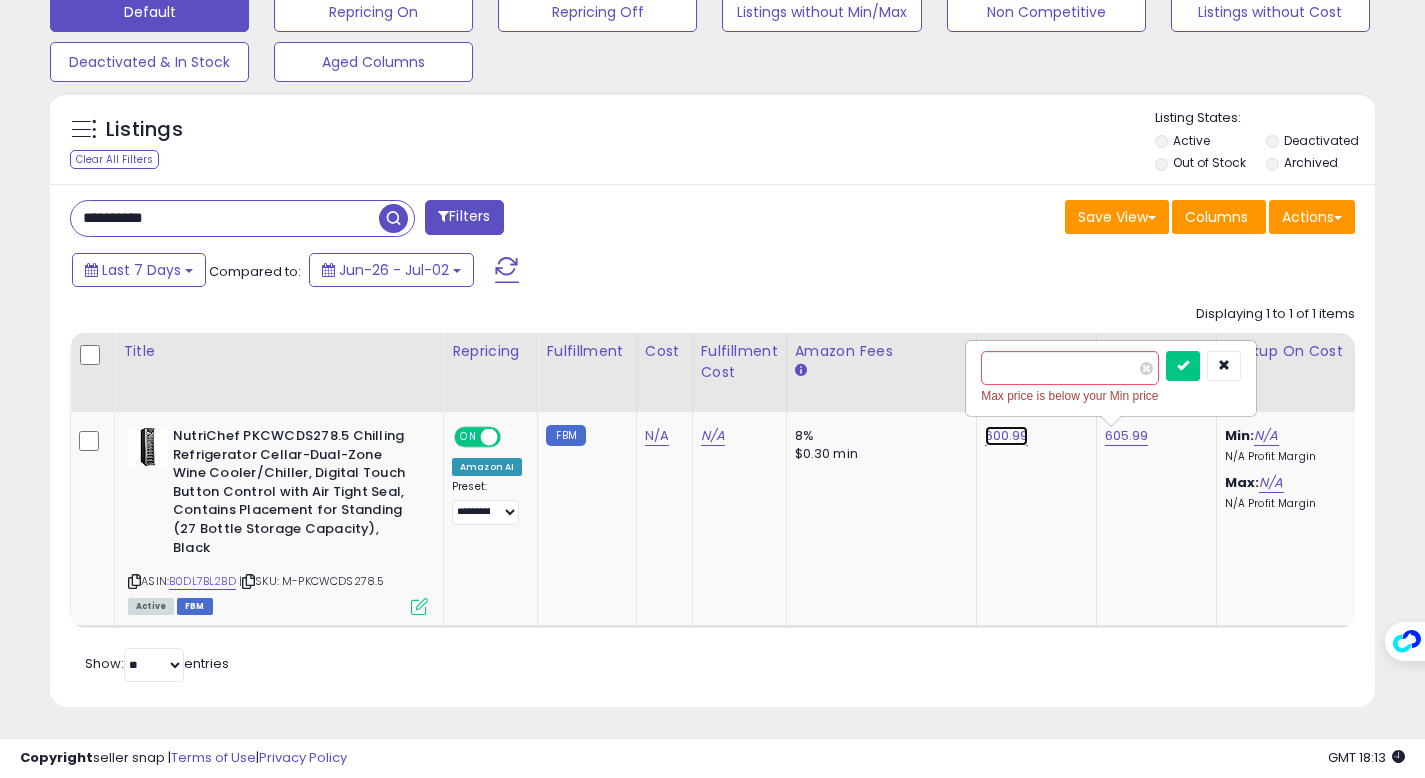 click on "600.99" at bounding box center [1007, 436] 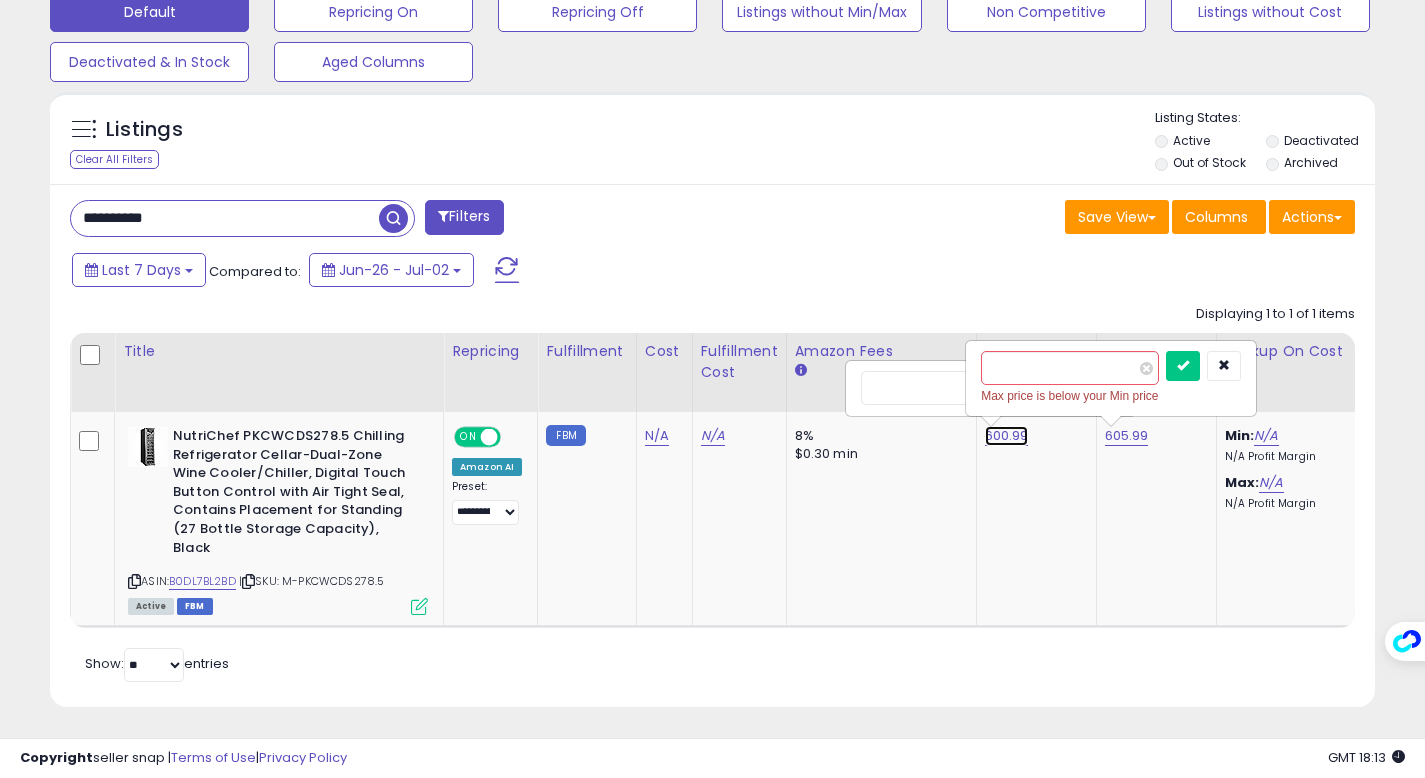 click on "600.99" at bounding box center [1007, 436] 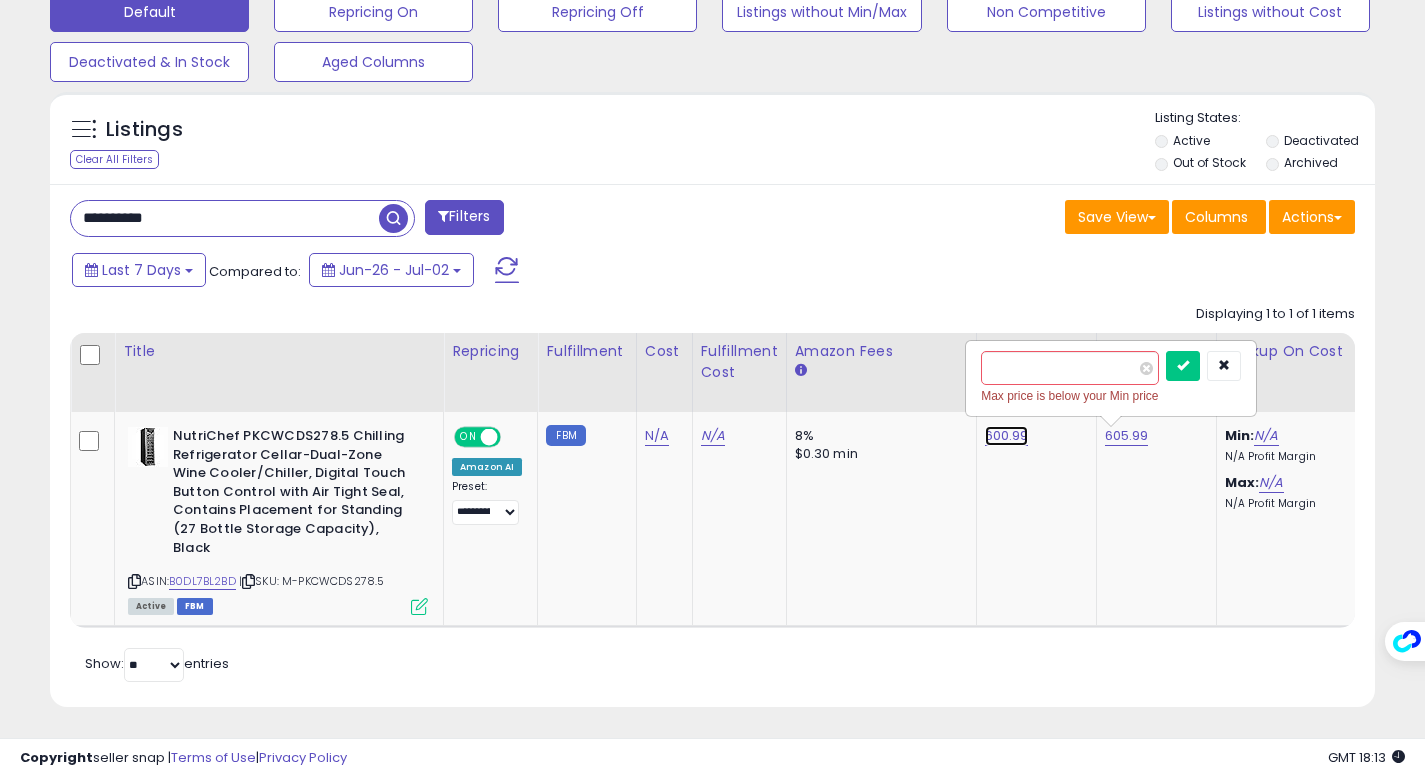 click on "600.99" at bounding box center (1007, 436) 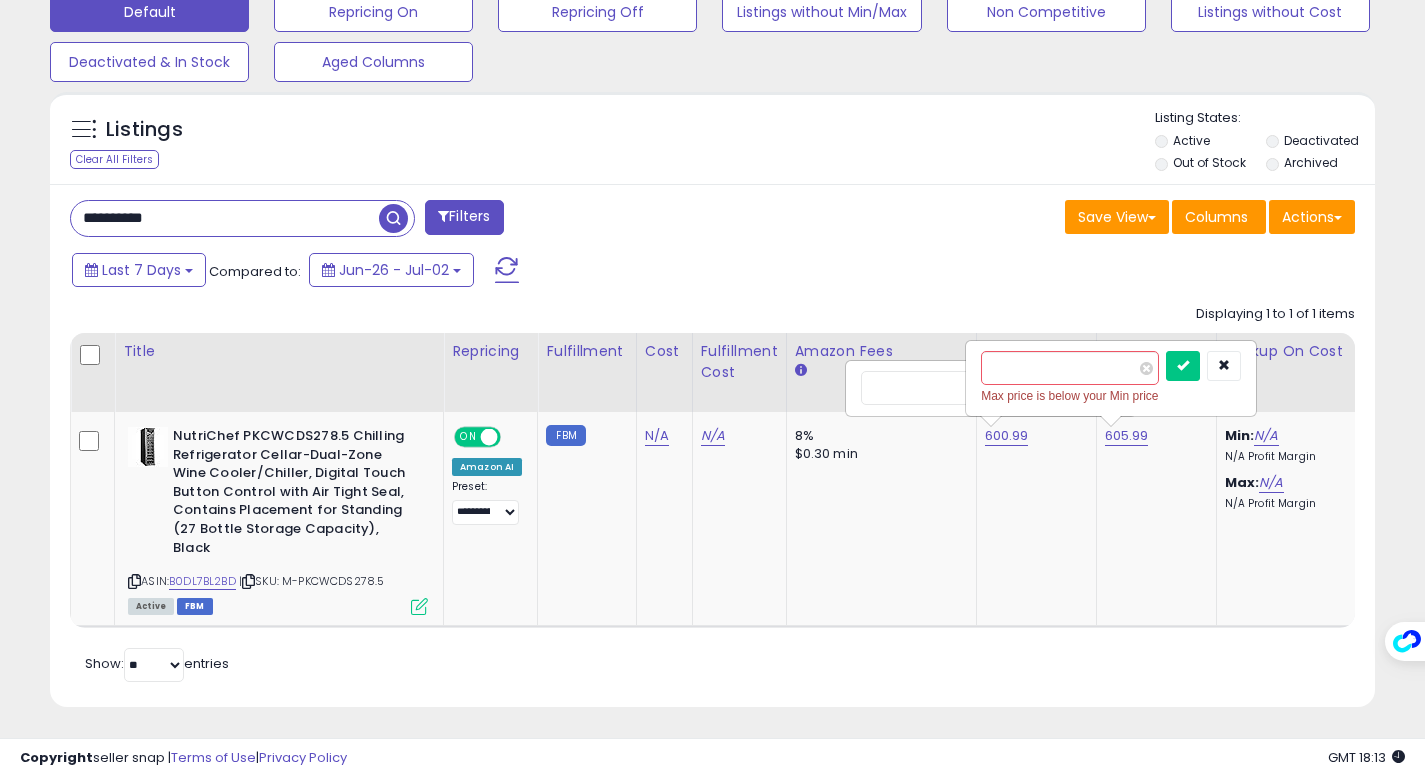 drag, startPoint x: 897, startPoint y: 389, endPoint x: 859, endPoint y: 388, distance: 38.013157 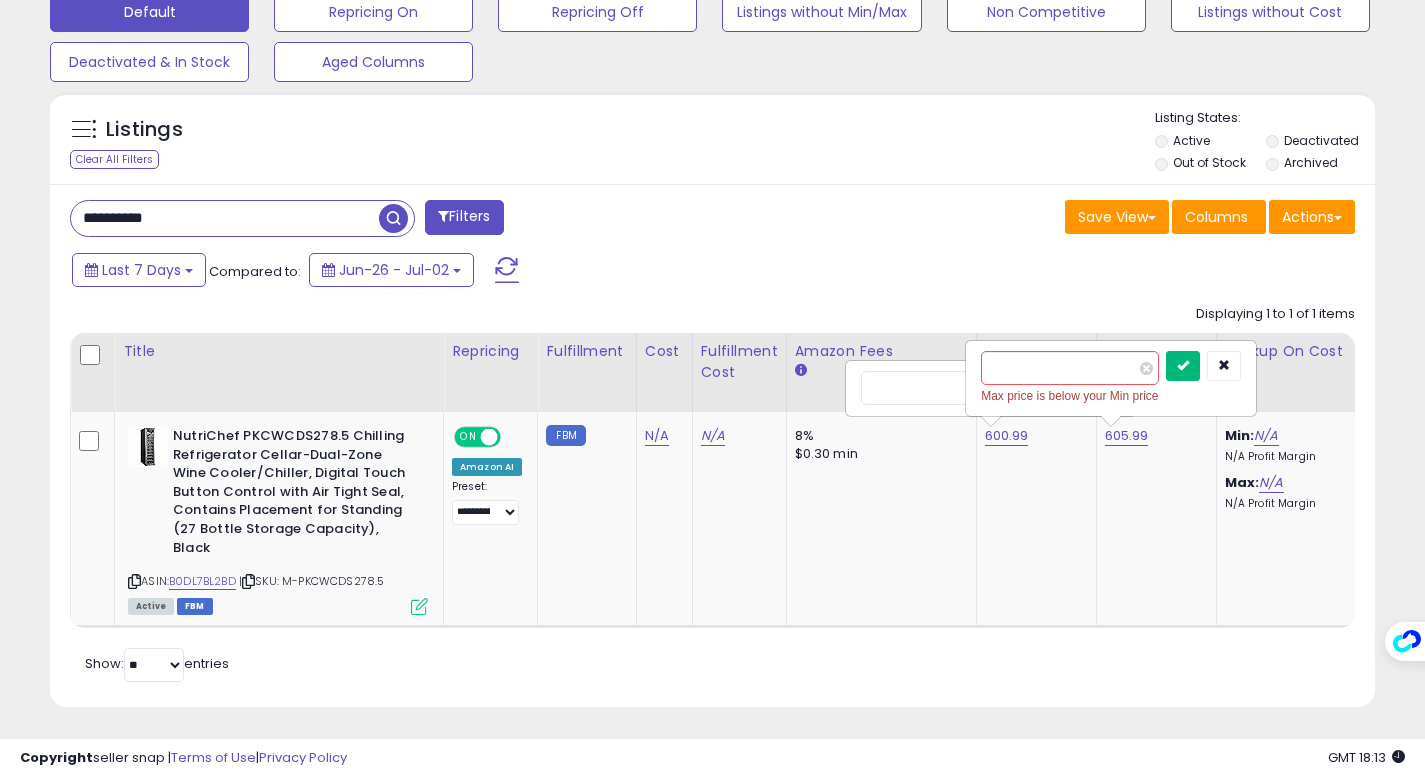 type on "******" 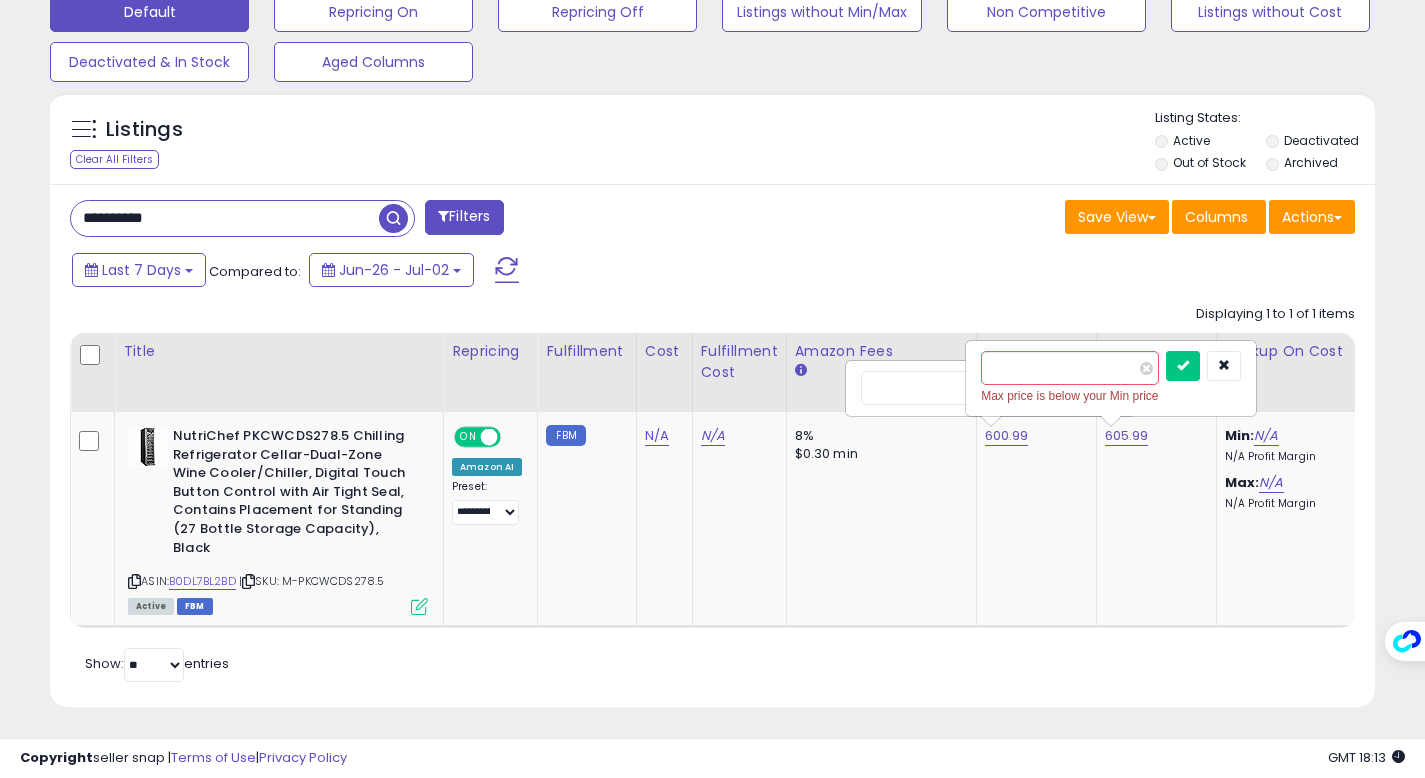 click on "600.99   ******" 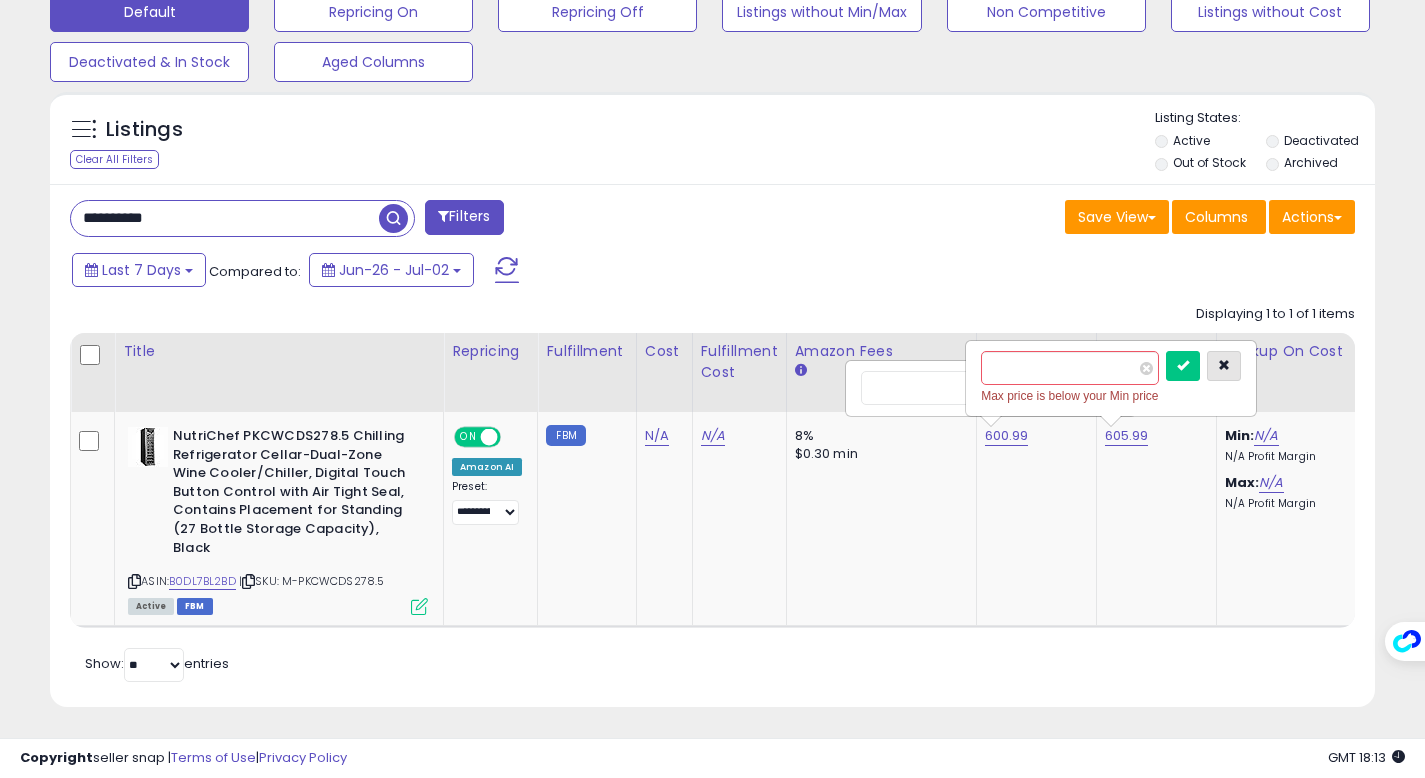 click at bounding box center (1224, 365) 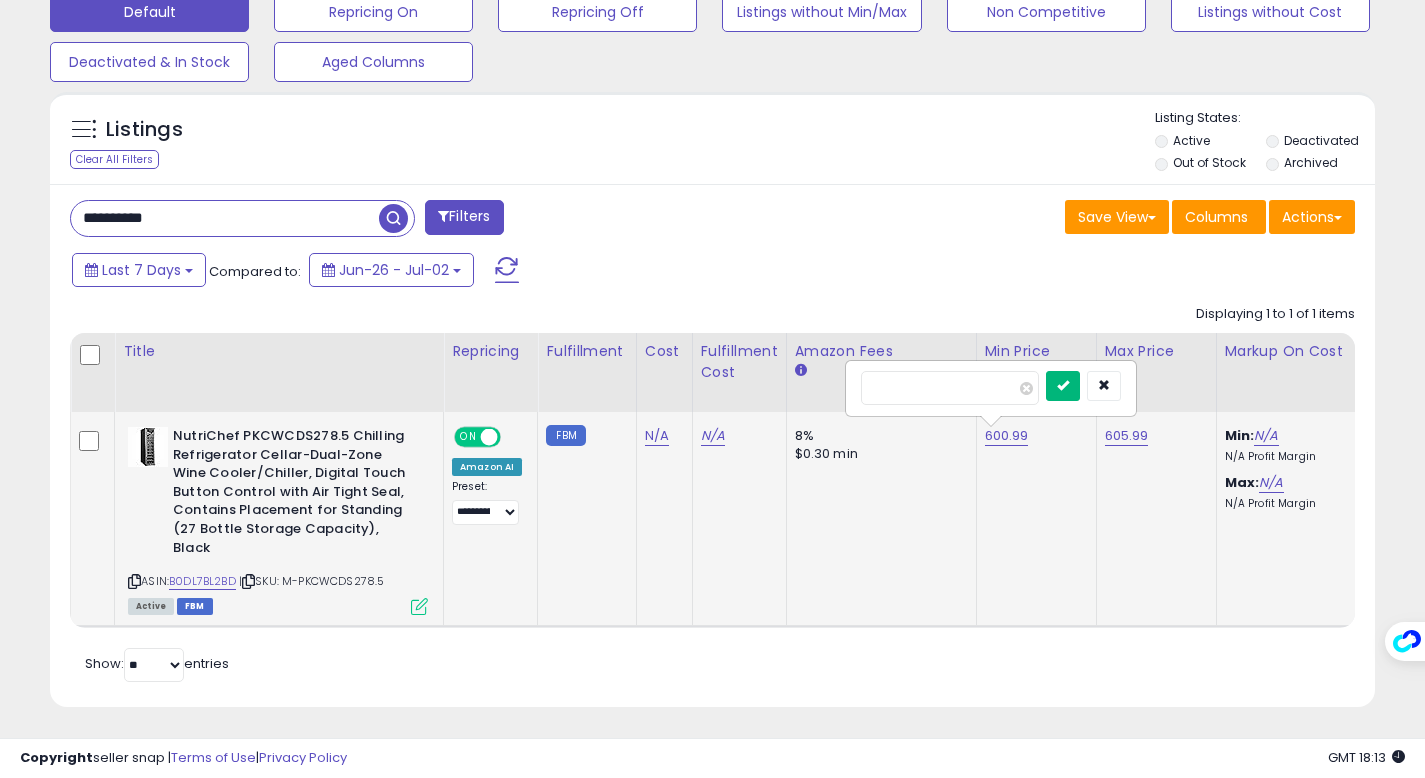 click at bounding box center [1063, 385] 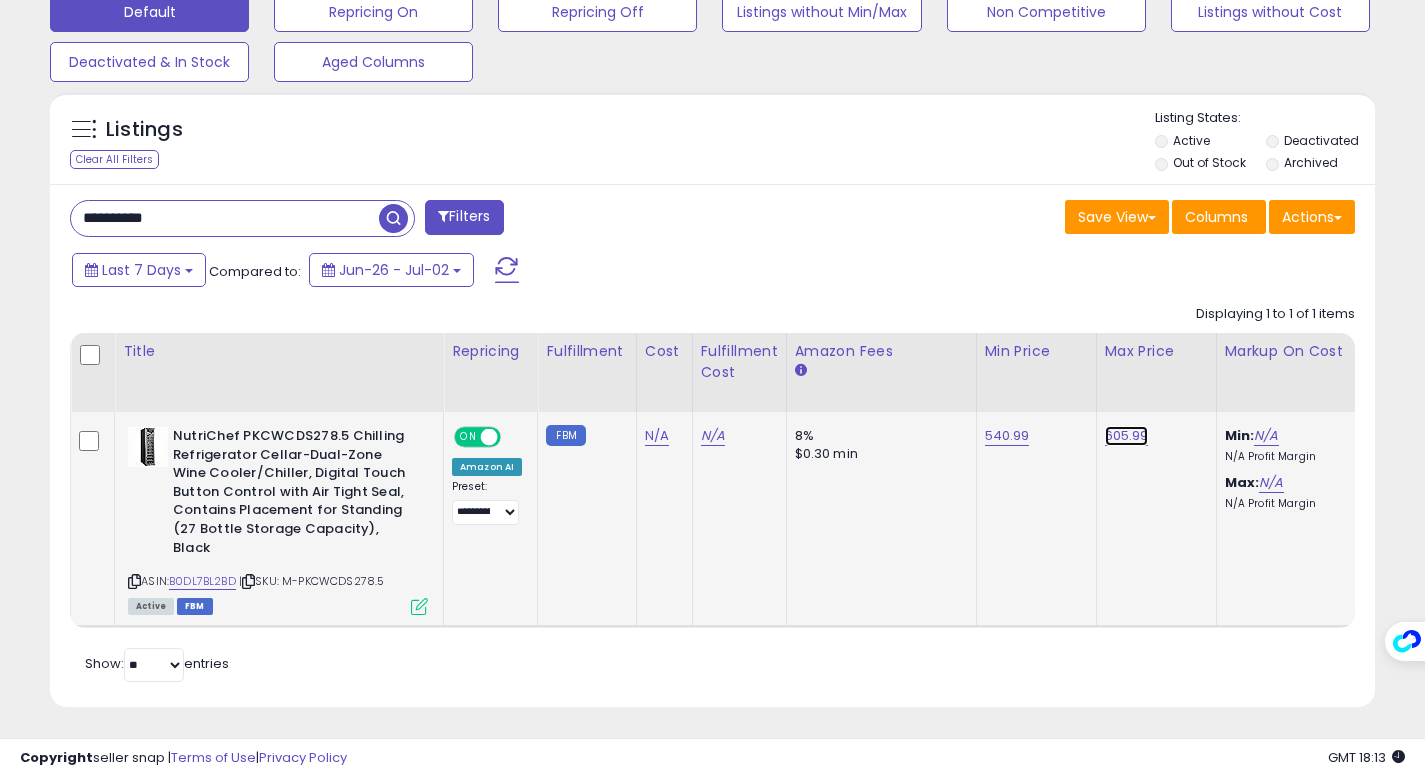click on "605.99" at bounding box center [1127, 436] 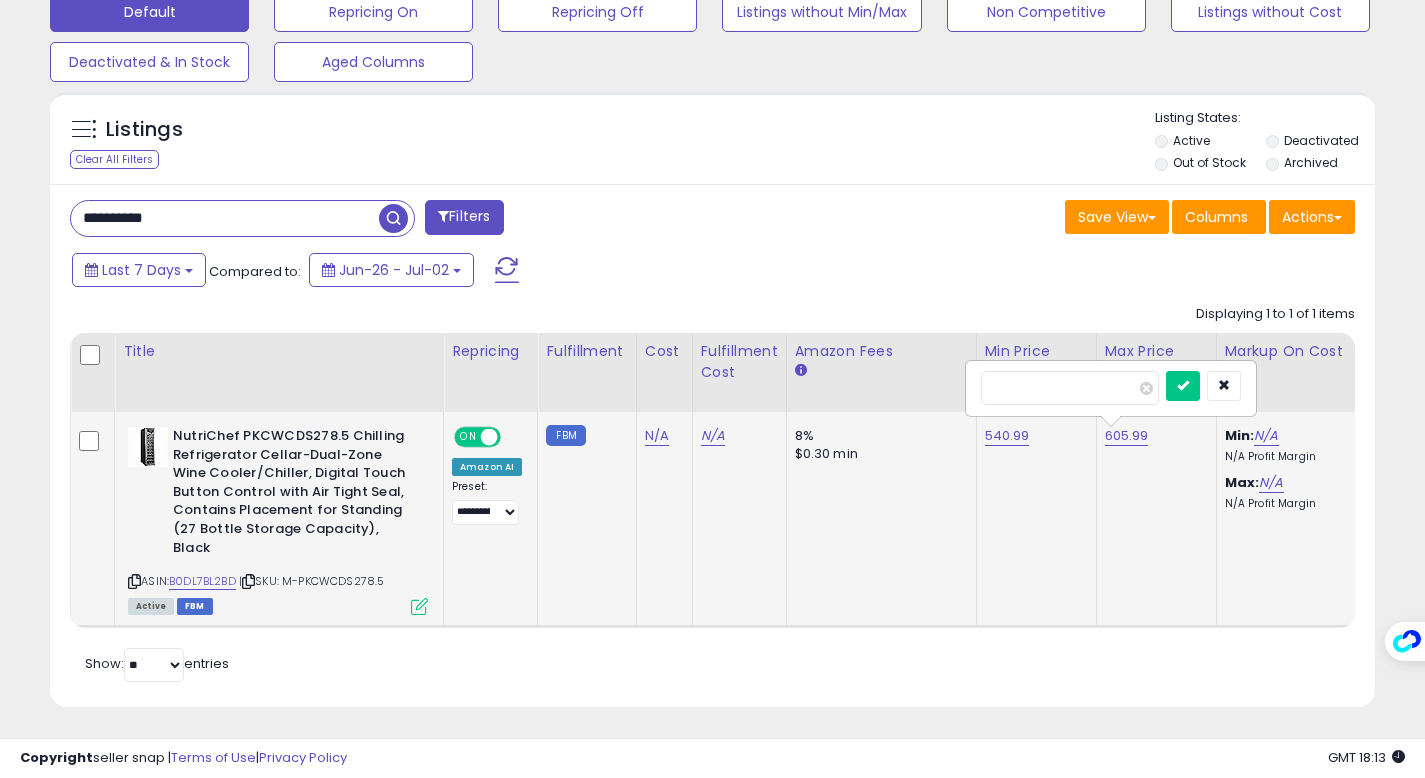 click on "******" at bounding box center [1070, 388] 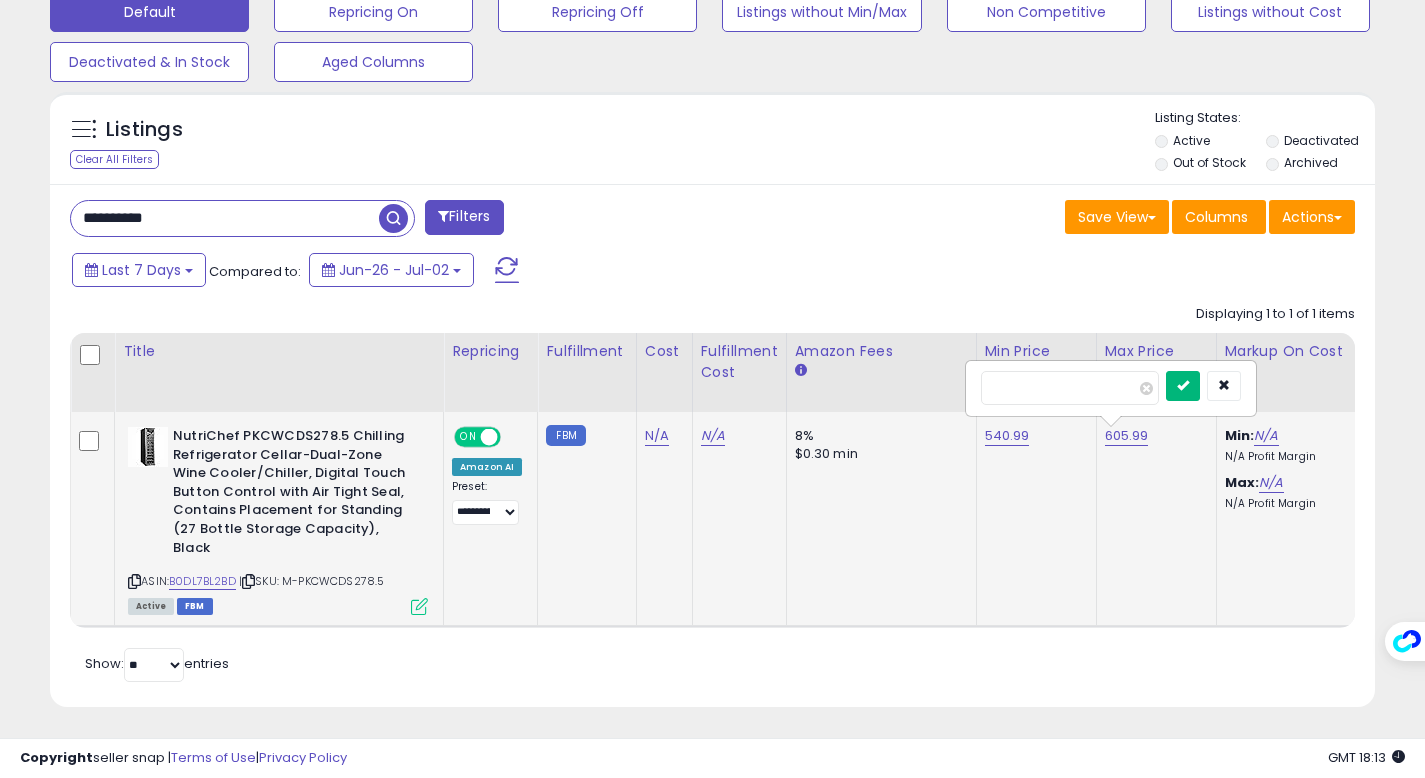 type on "******" 